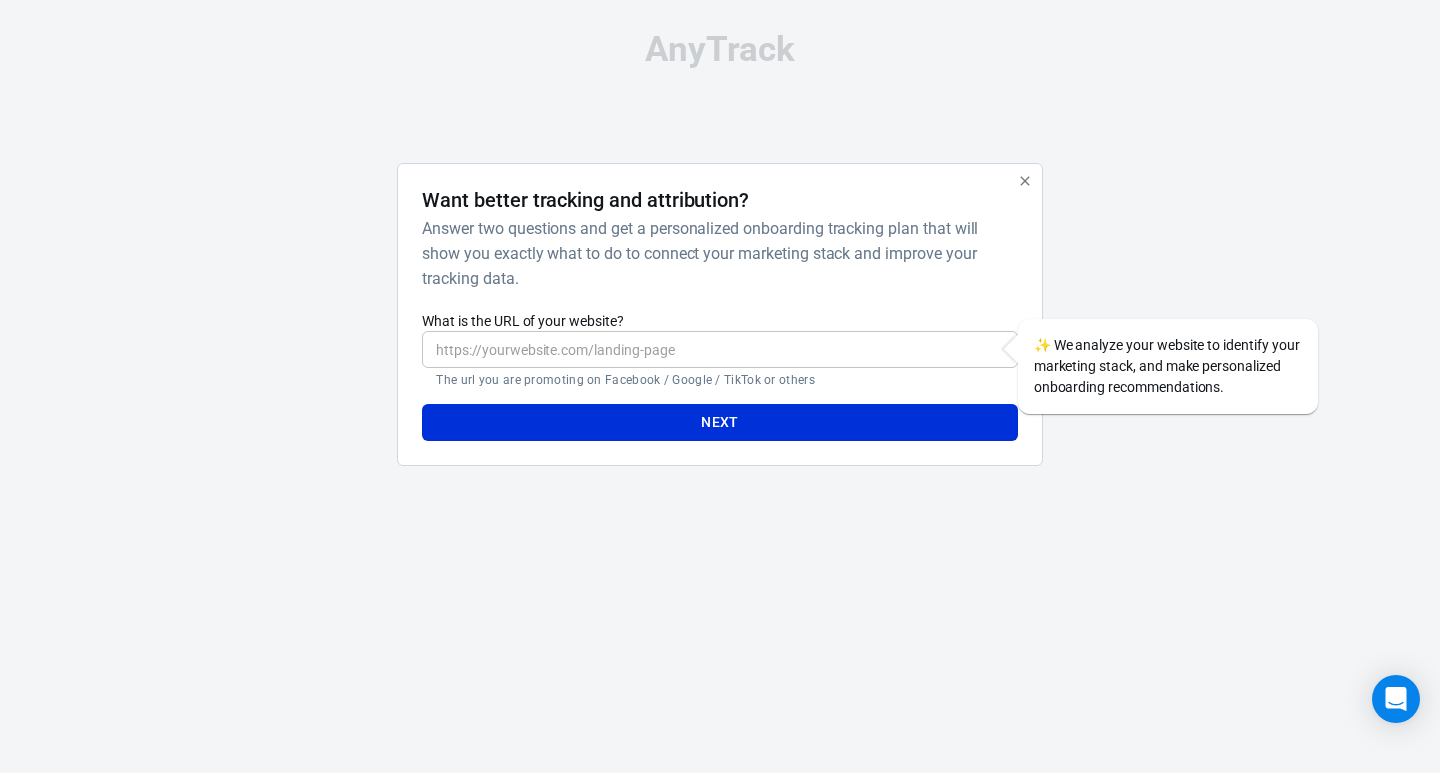 scroll, scrollTop: 0, scrollLeft: 0, axis: both 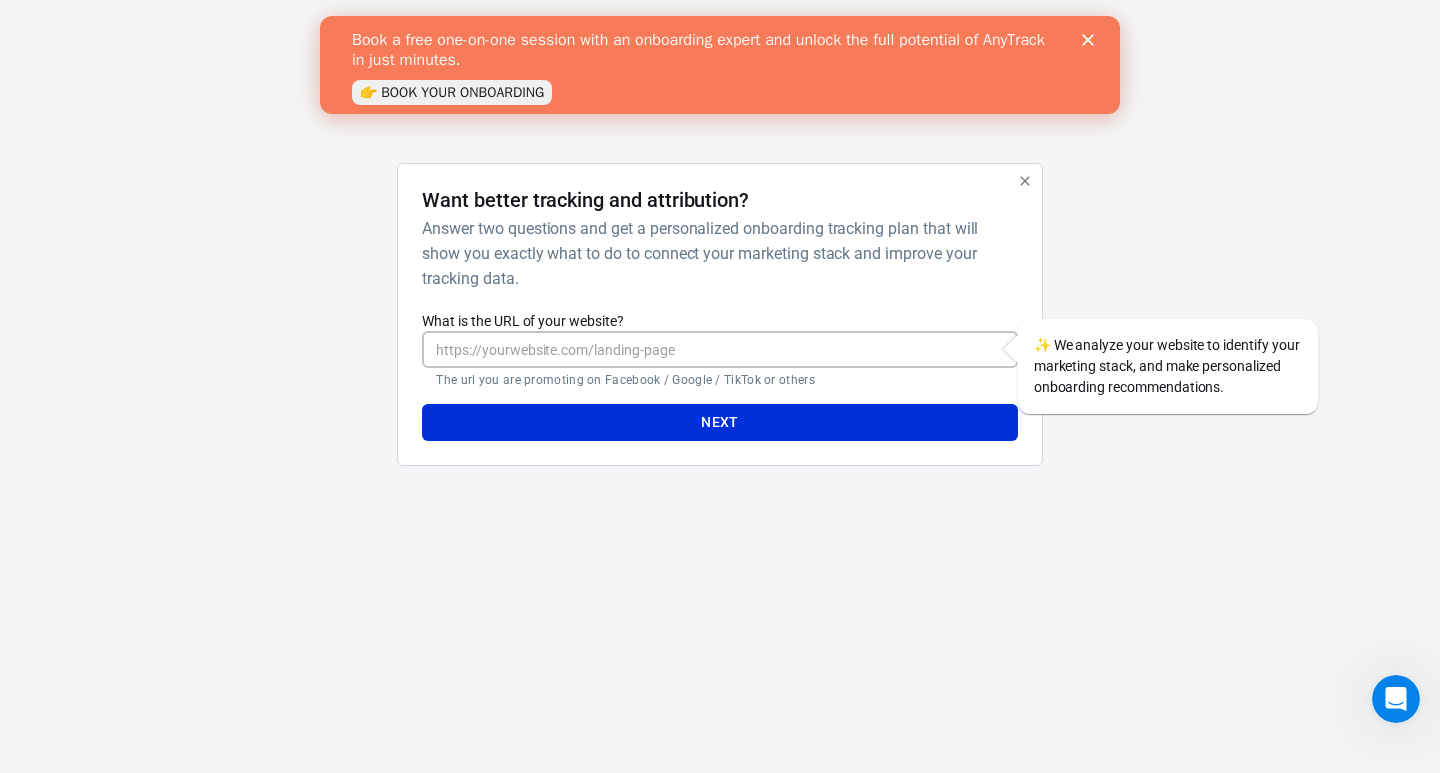 click on "What is the URL of your website?" at bounding box center [719, 349] 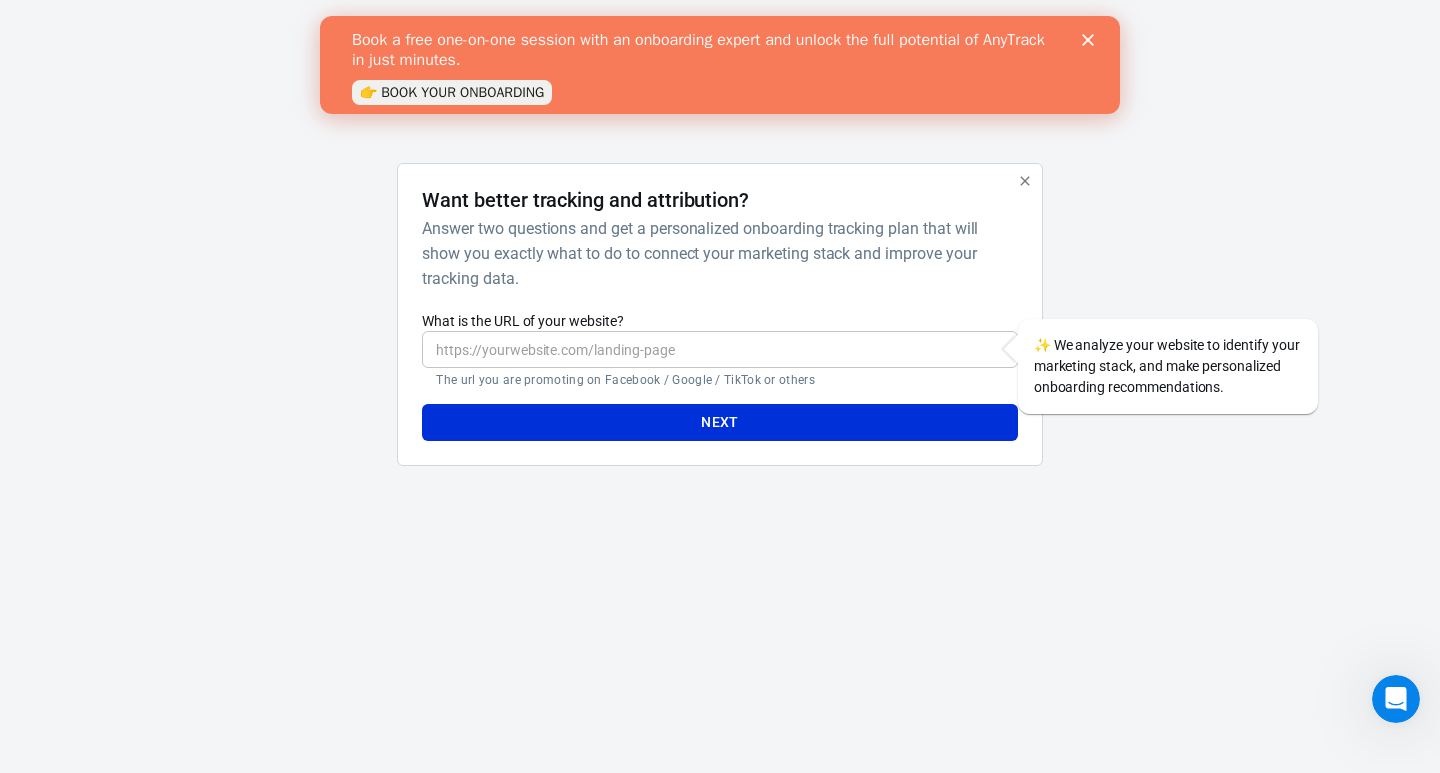 click 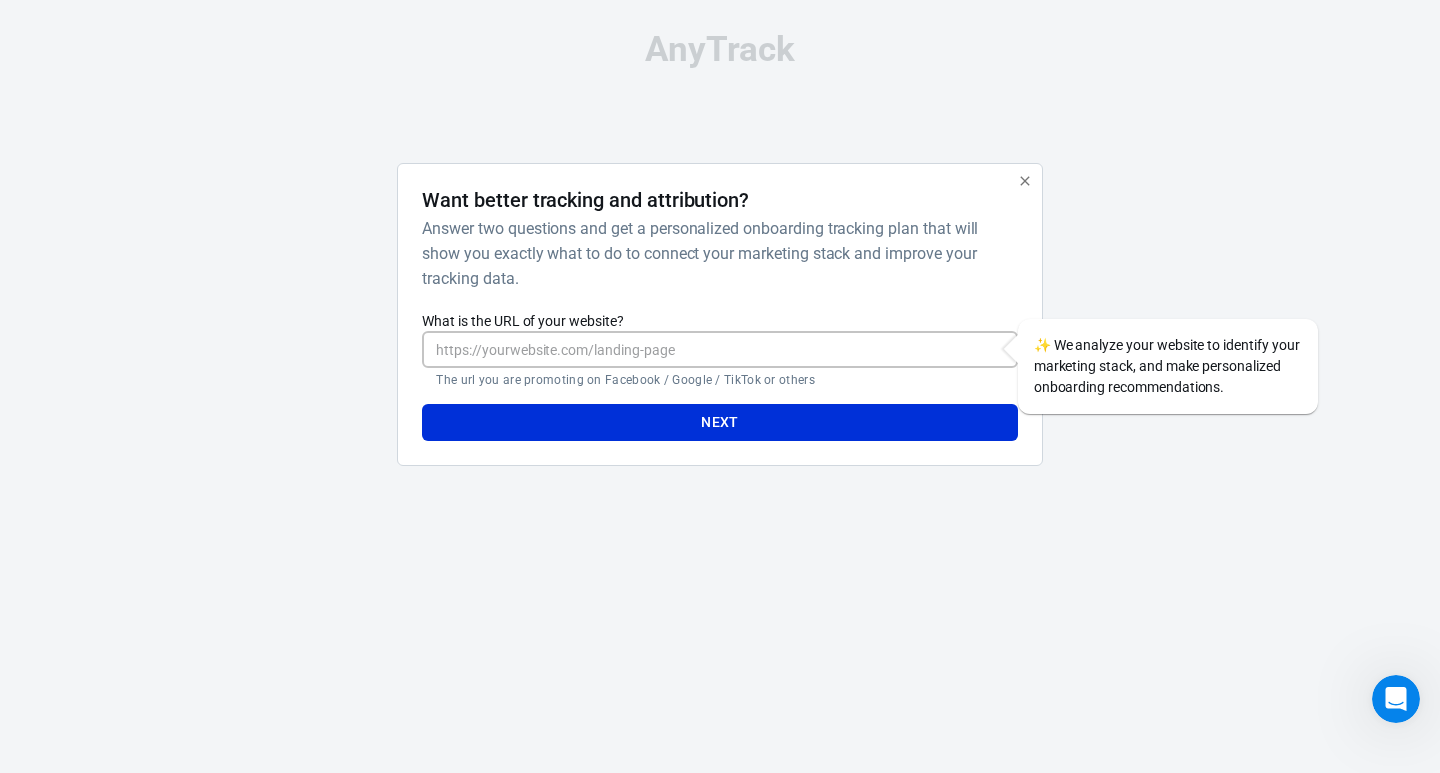 click on "What is the URL of your website?" at bounding box center [719, 349] 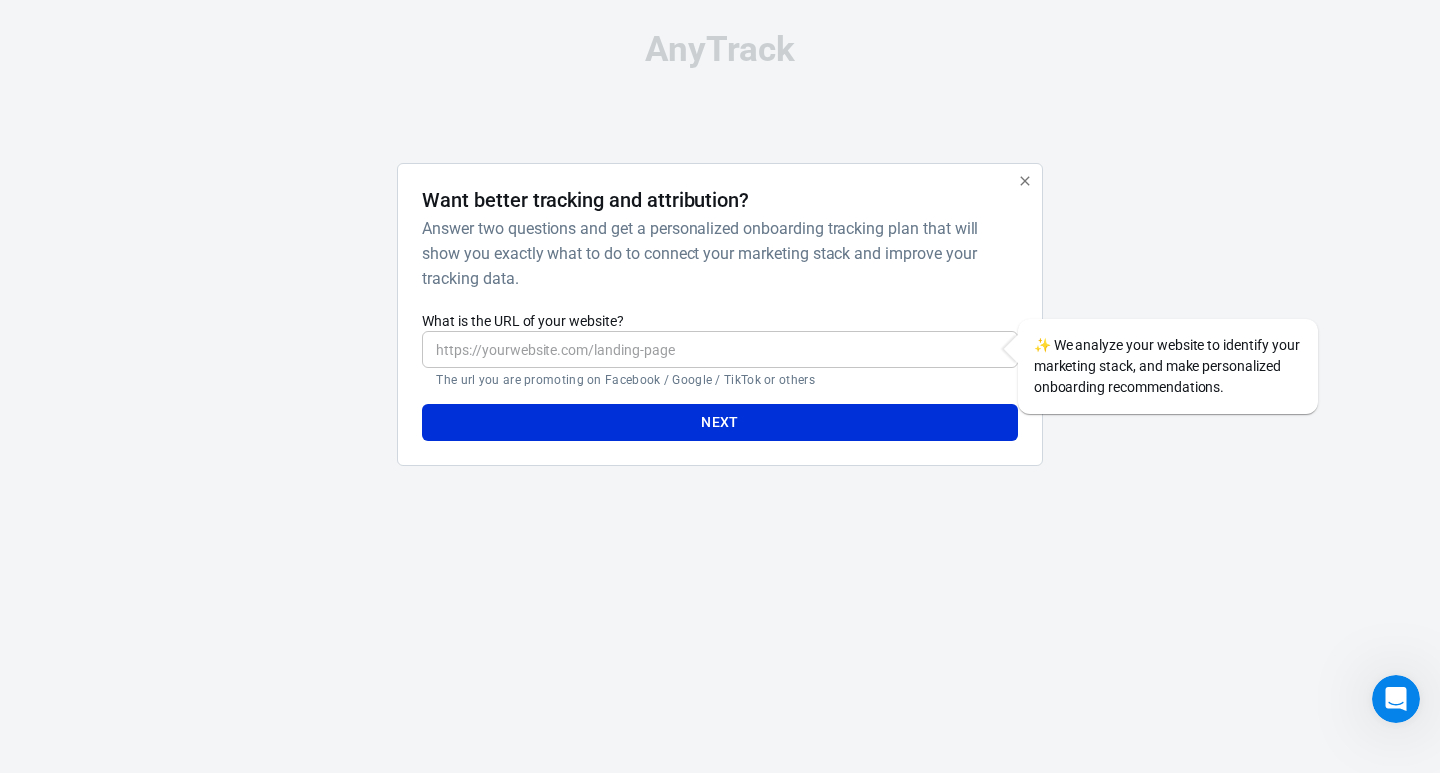 drag, startPoint x: 816, startPoint y: 121, endPoint x: 1266, endPoint y: 31, distance: 458.91174 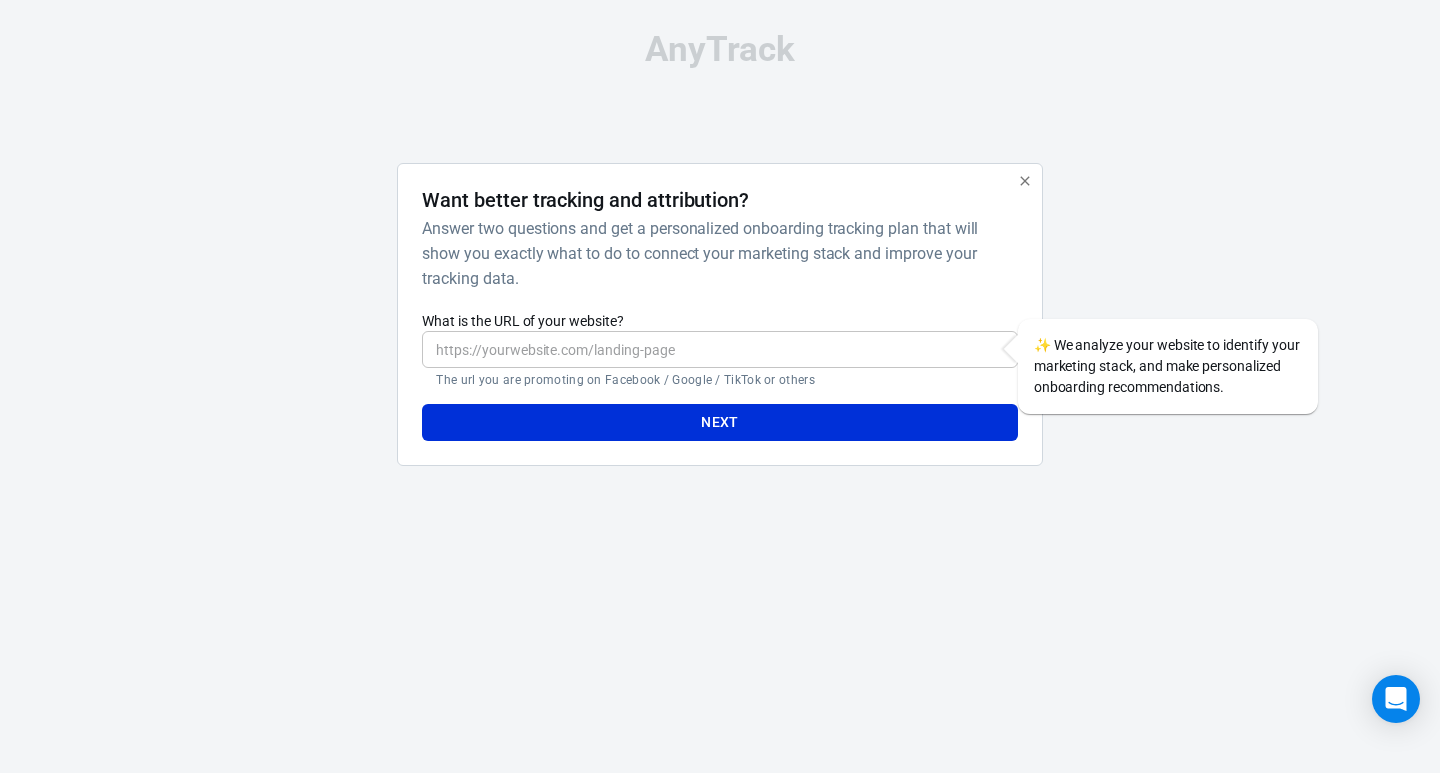scroll, scrollTop: 0, scrollLeft: 0, axis: both 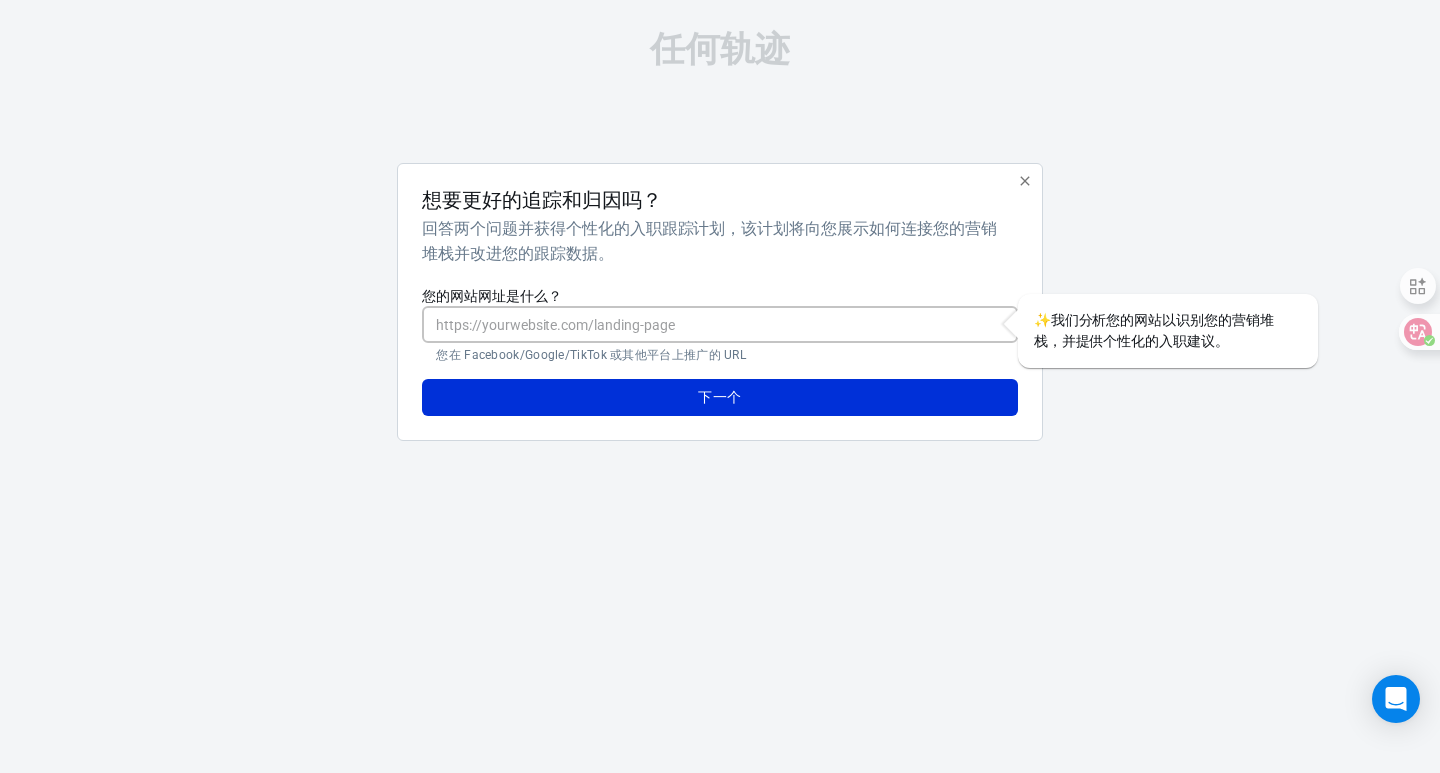 click on "您的网站网址是什么？" at bounding box center (719, 324) 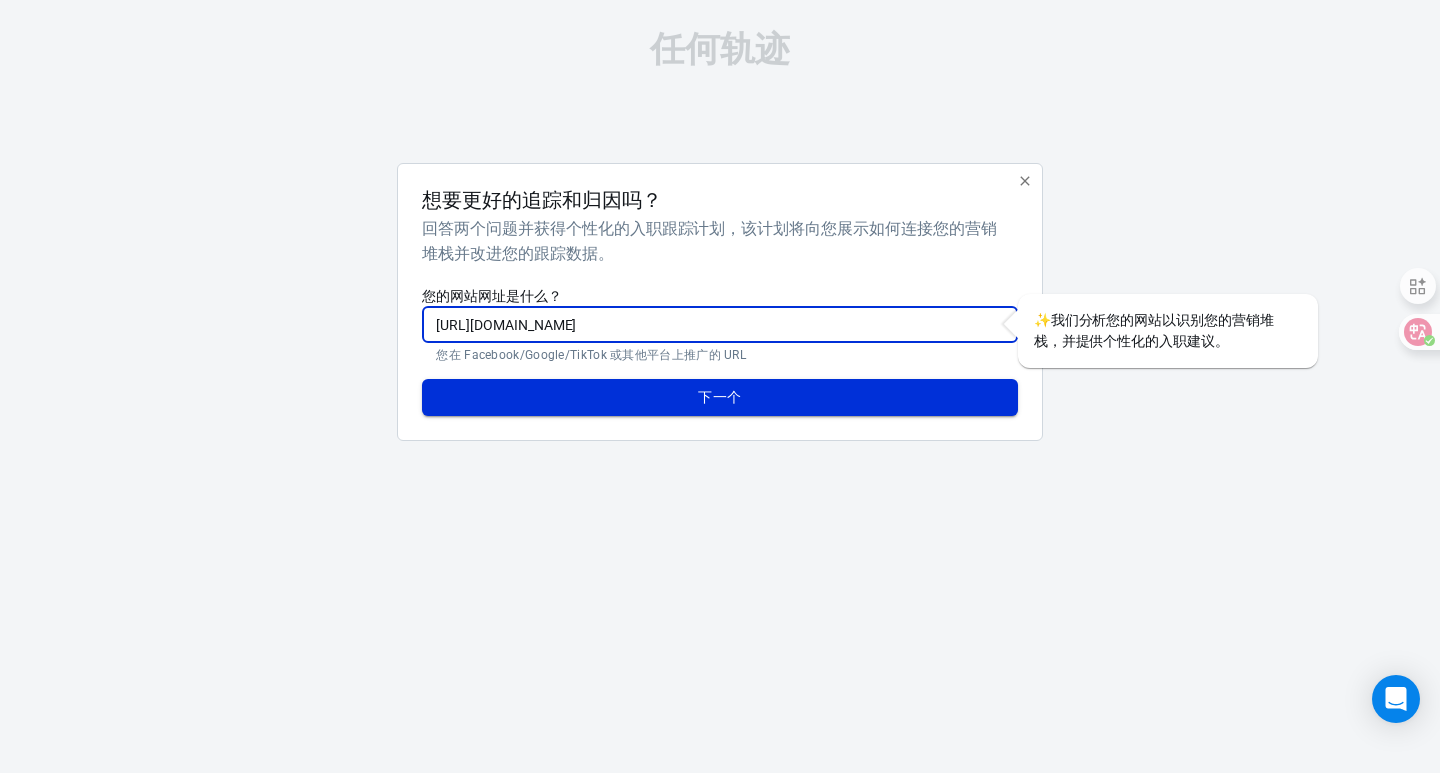 click on "下一个" at bounding box center [719, 397] 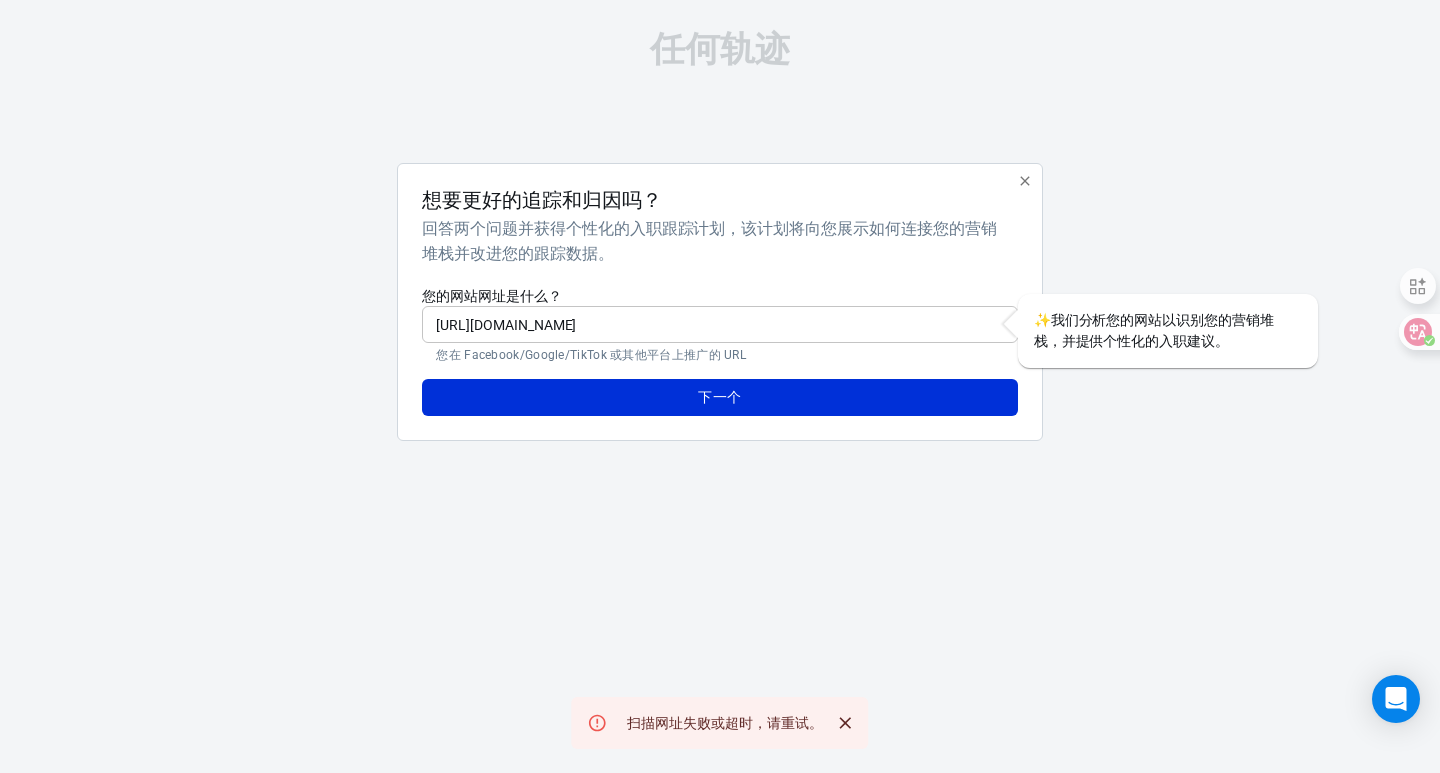 click 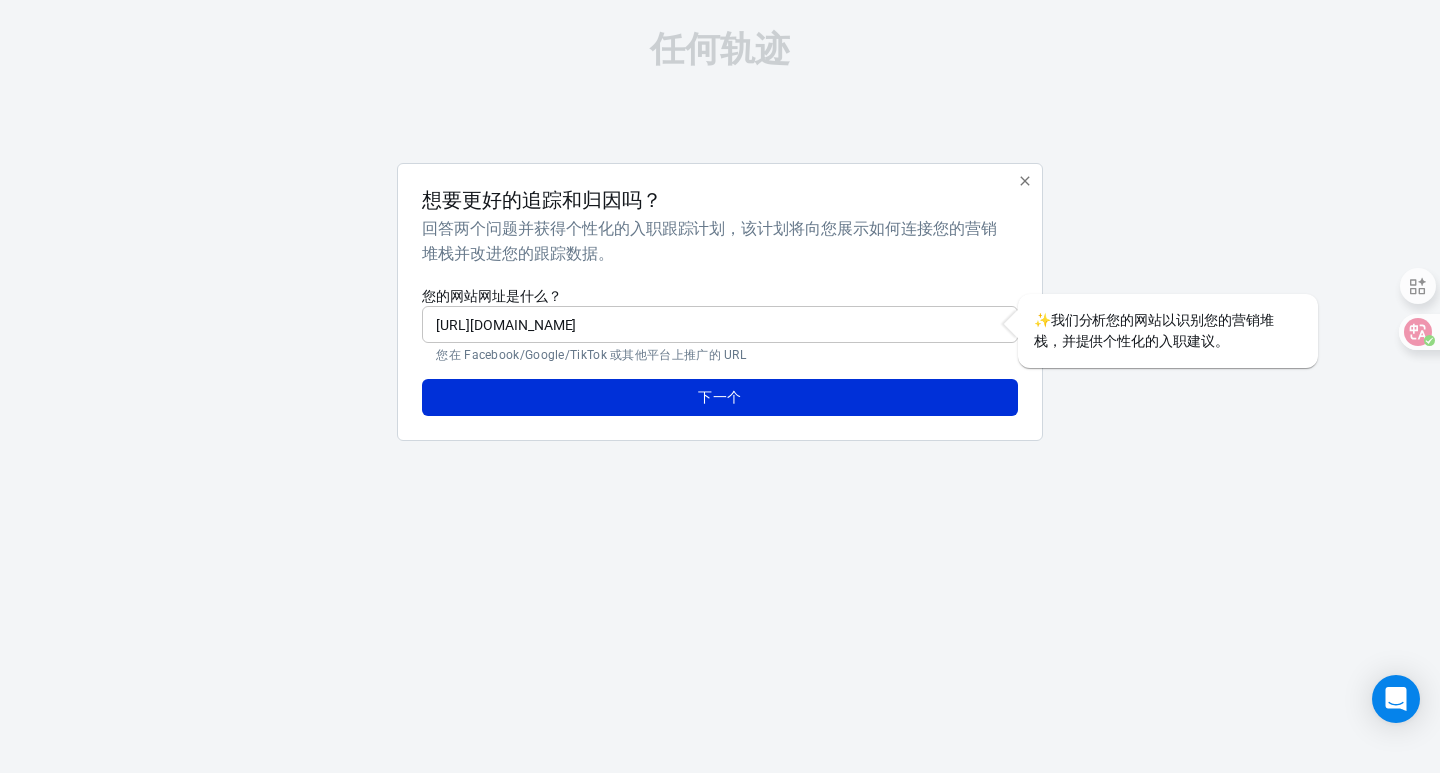 click on "https://pgsmile.com" at bounding box center (719, 324) 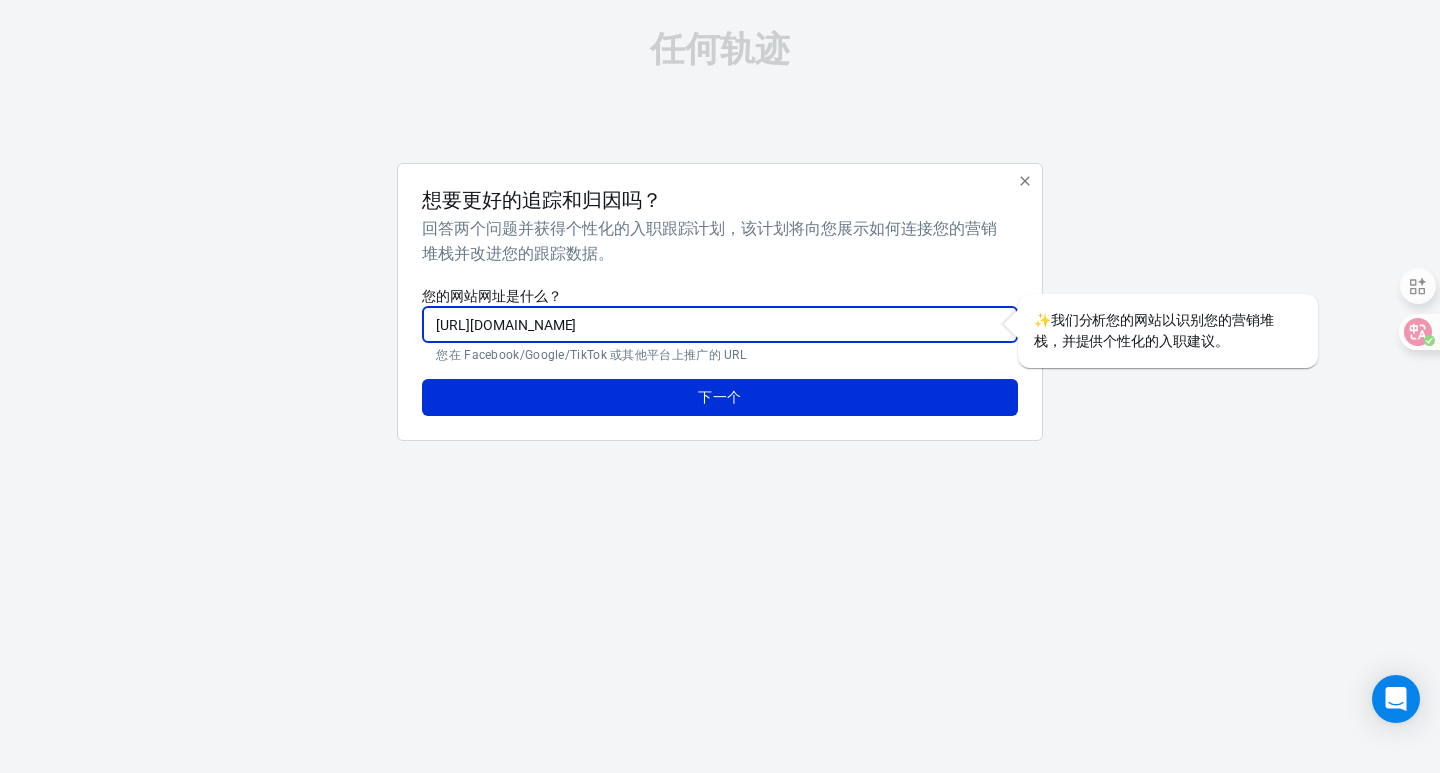 type on "https://google.com" 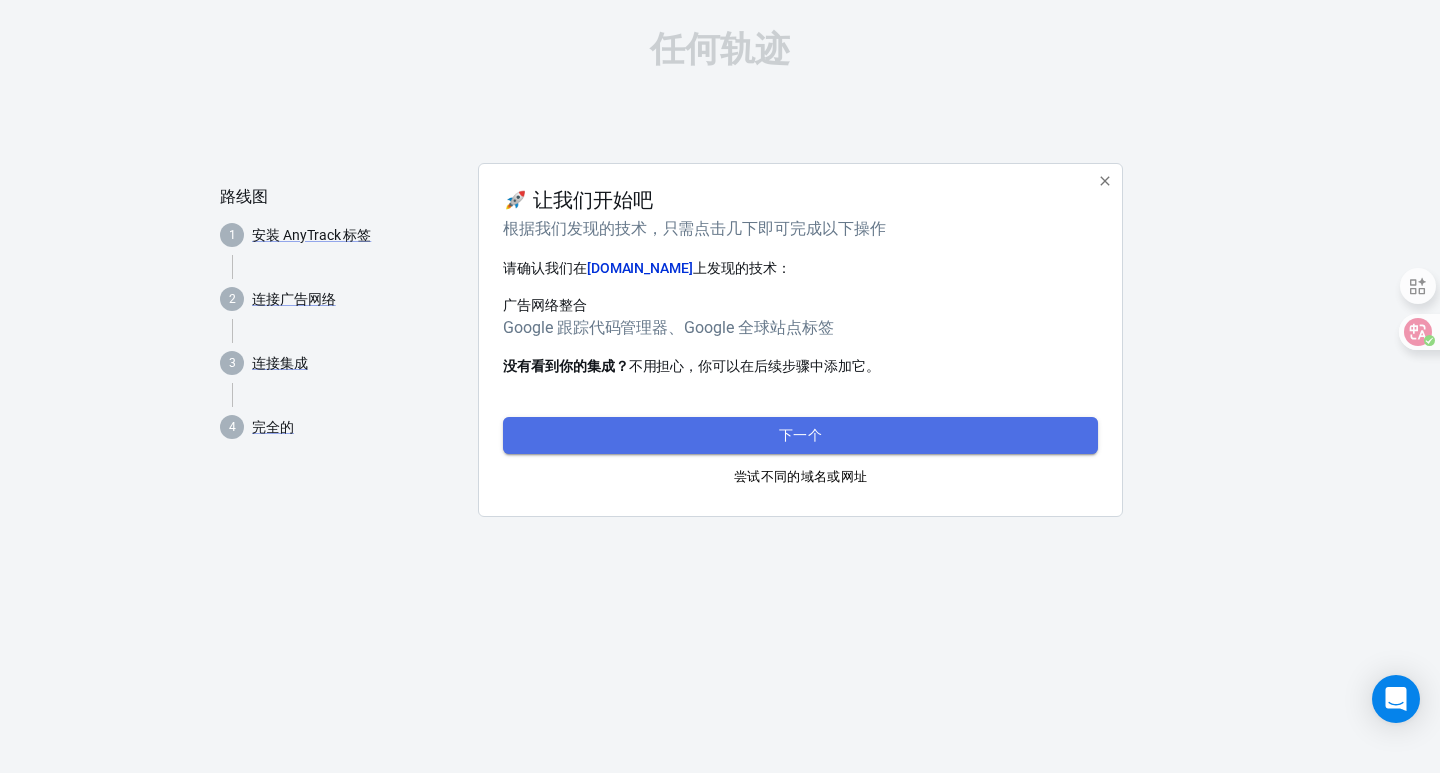 click on "下一个" at bounding box center [800, 435] 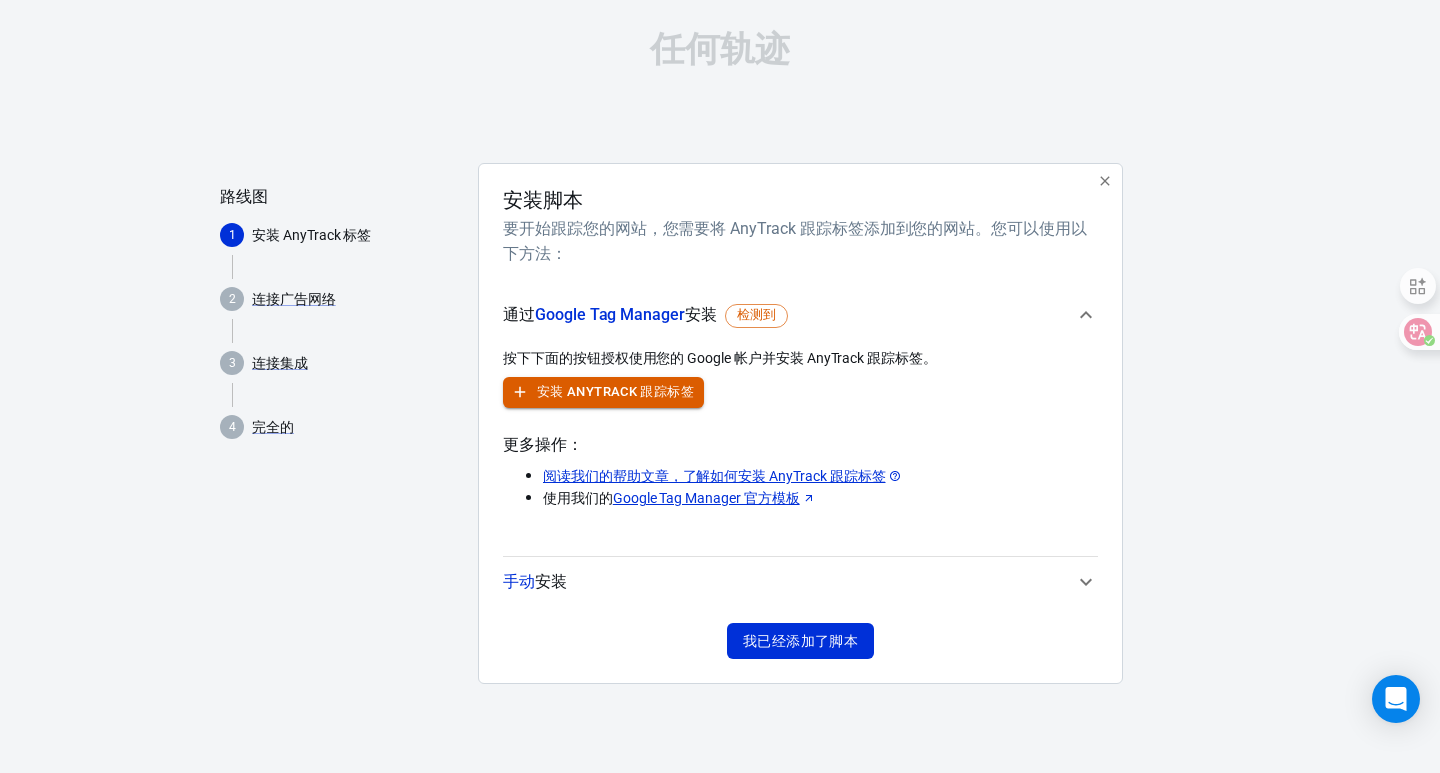 click on "安装 ANYTRACK 跟踪标签" at bounding box center (615, 391) 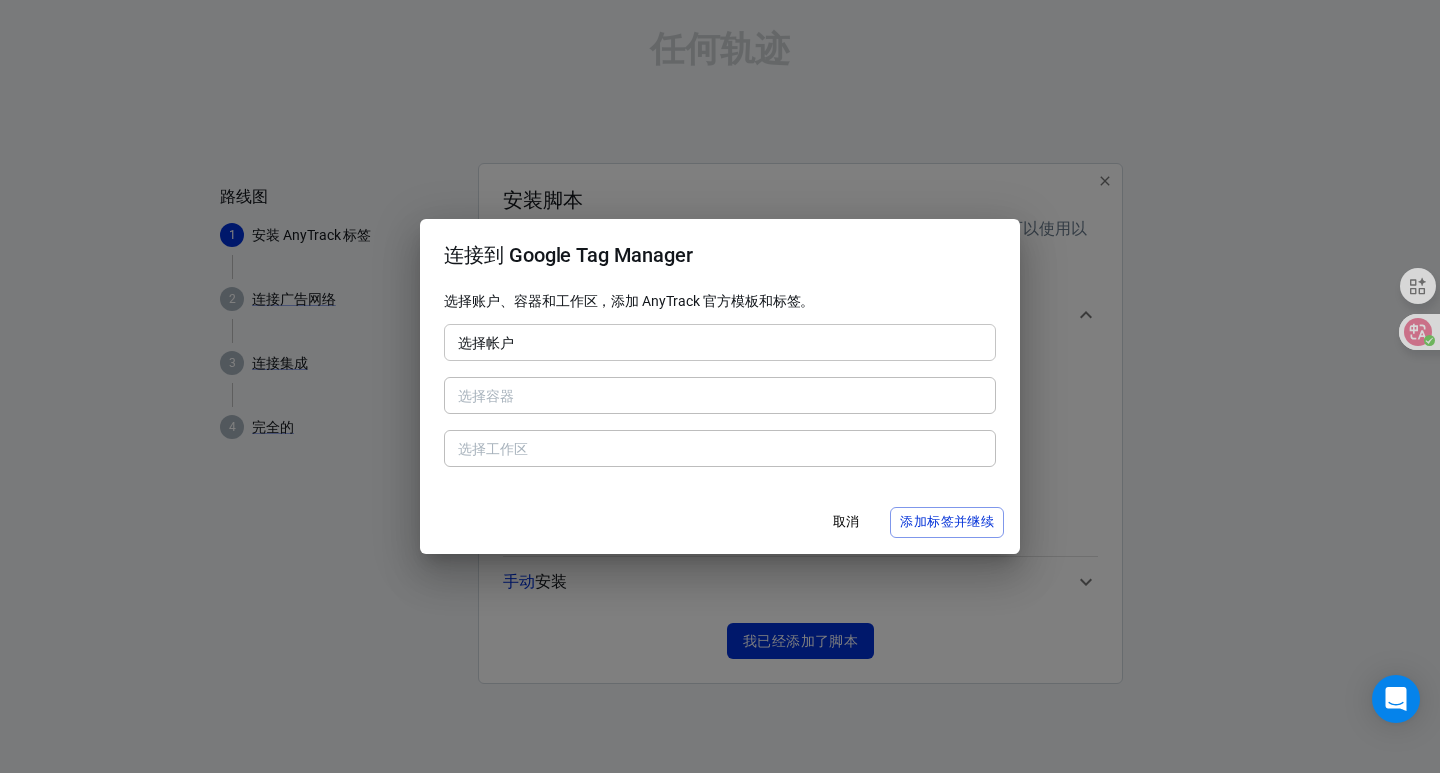 click on "选择帐户" at bounding box center (718, 342) 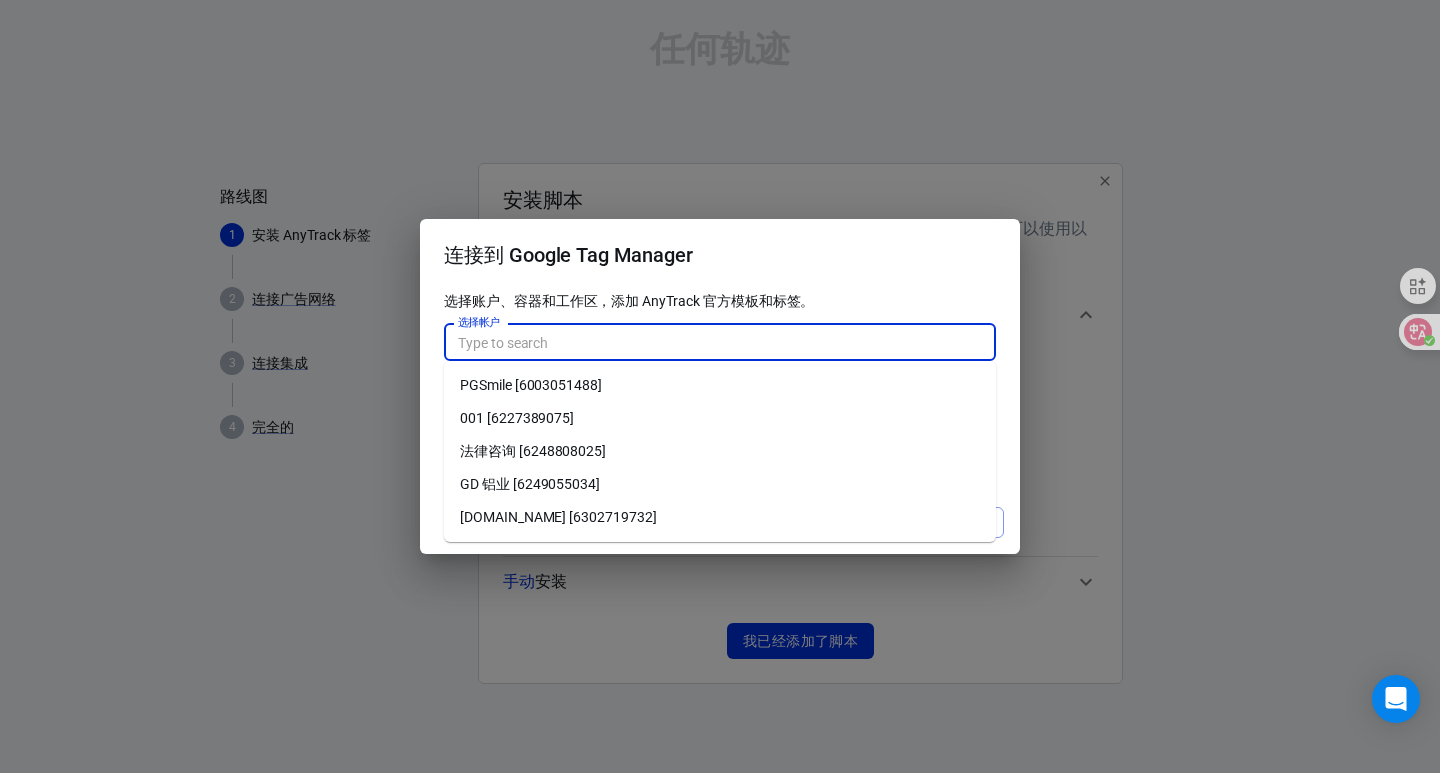 click on "连接到 Google Tag Manager" at bounding box center (720, 255) 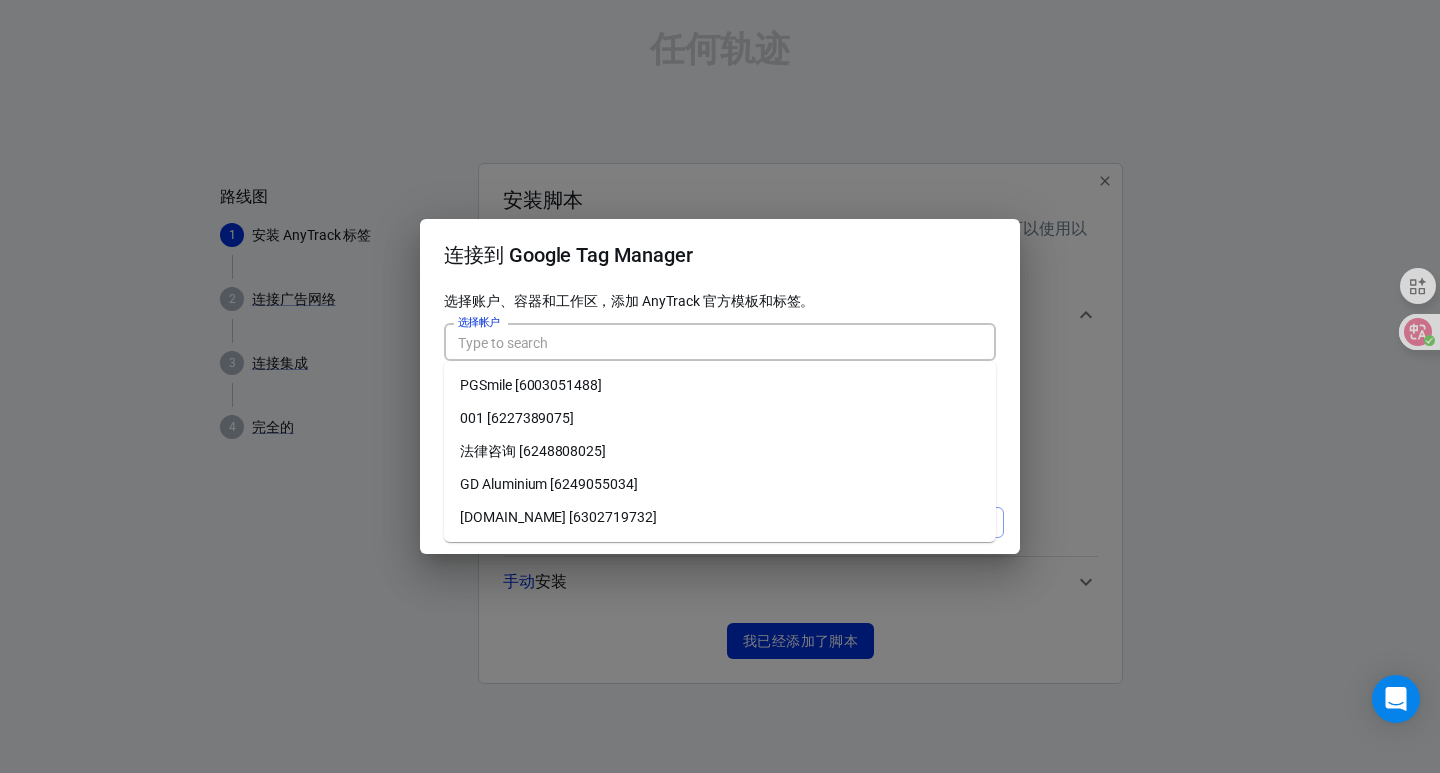 click on "选择帐户" at bounding box center [718, 342] 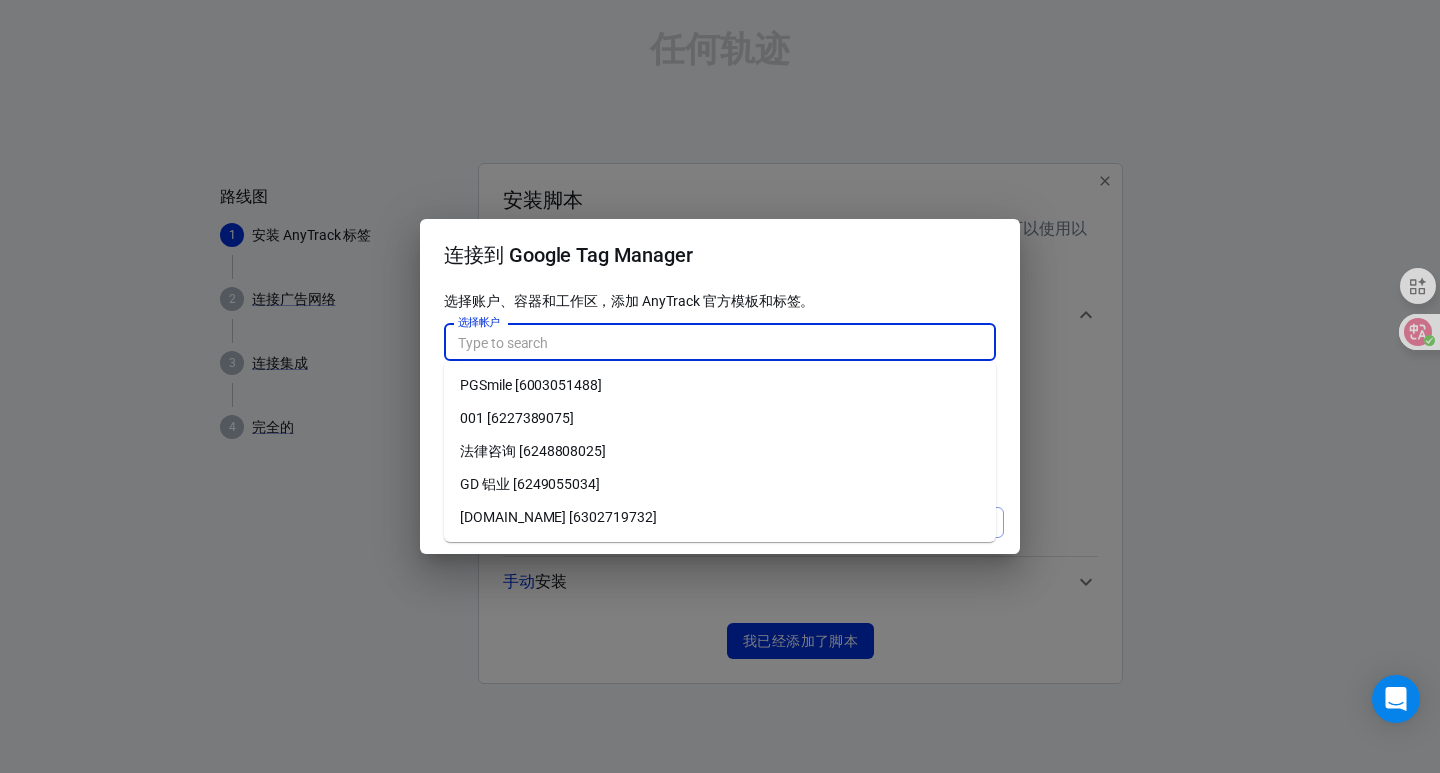 click on "PGSmile [6003051488]" at bounding box center (720, 385) 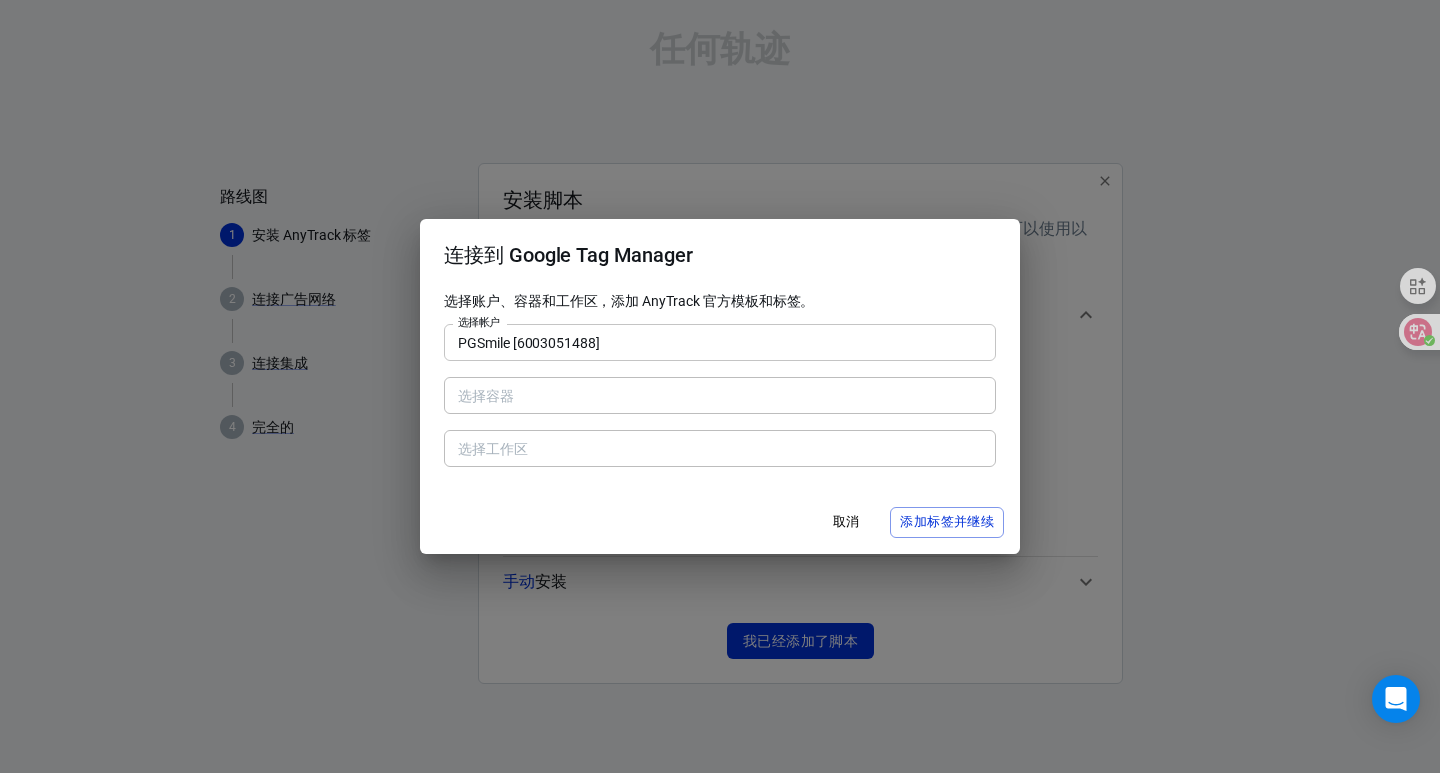 type on "pgsmile.com [39280304]" 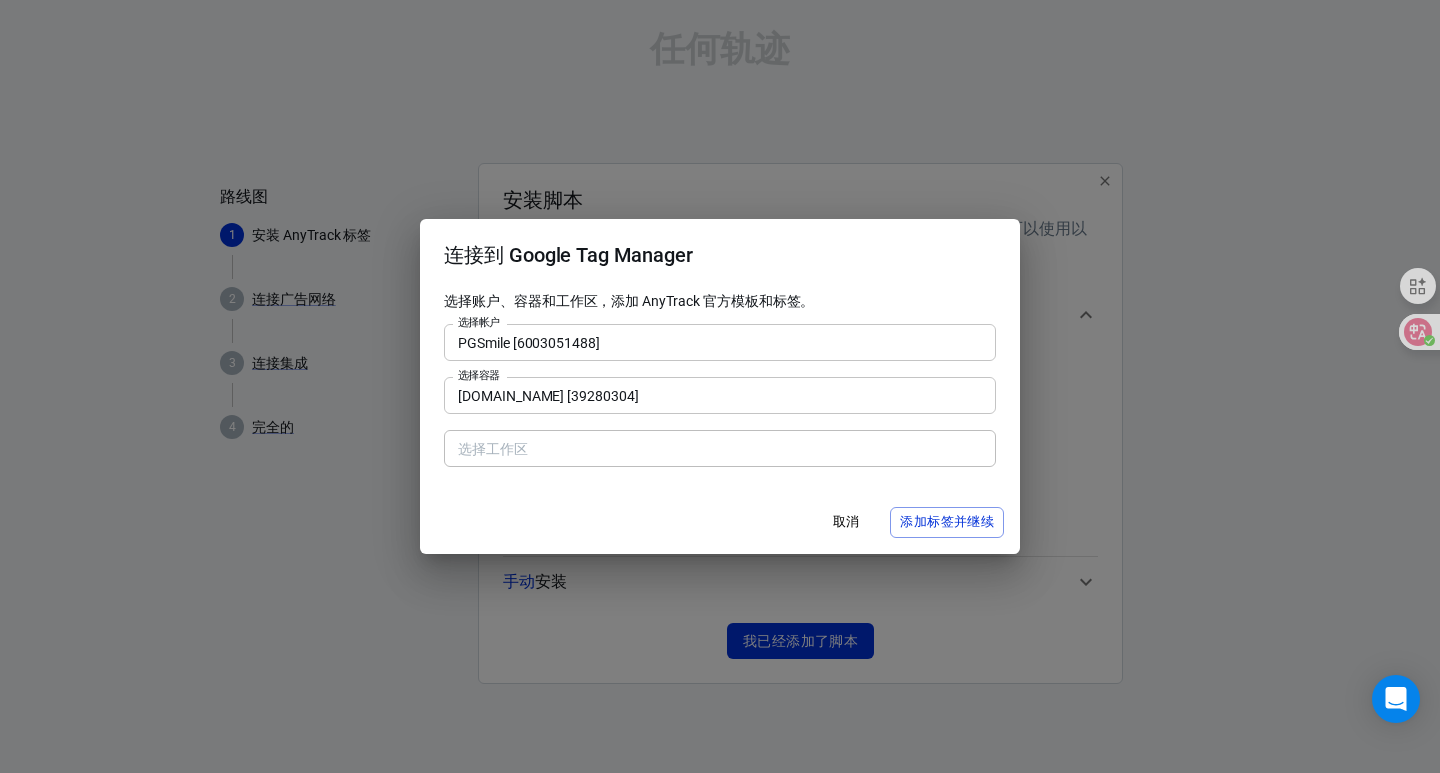 click on "pgsmile.com [39280304]" at bounding box center [718, 395] 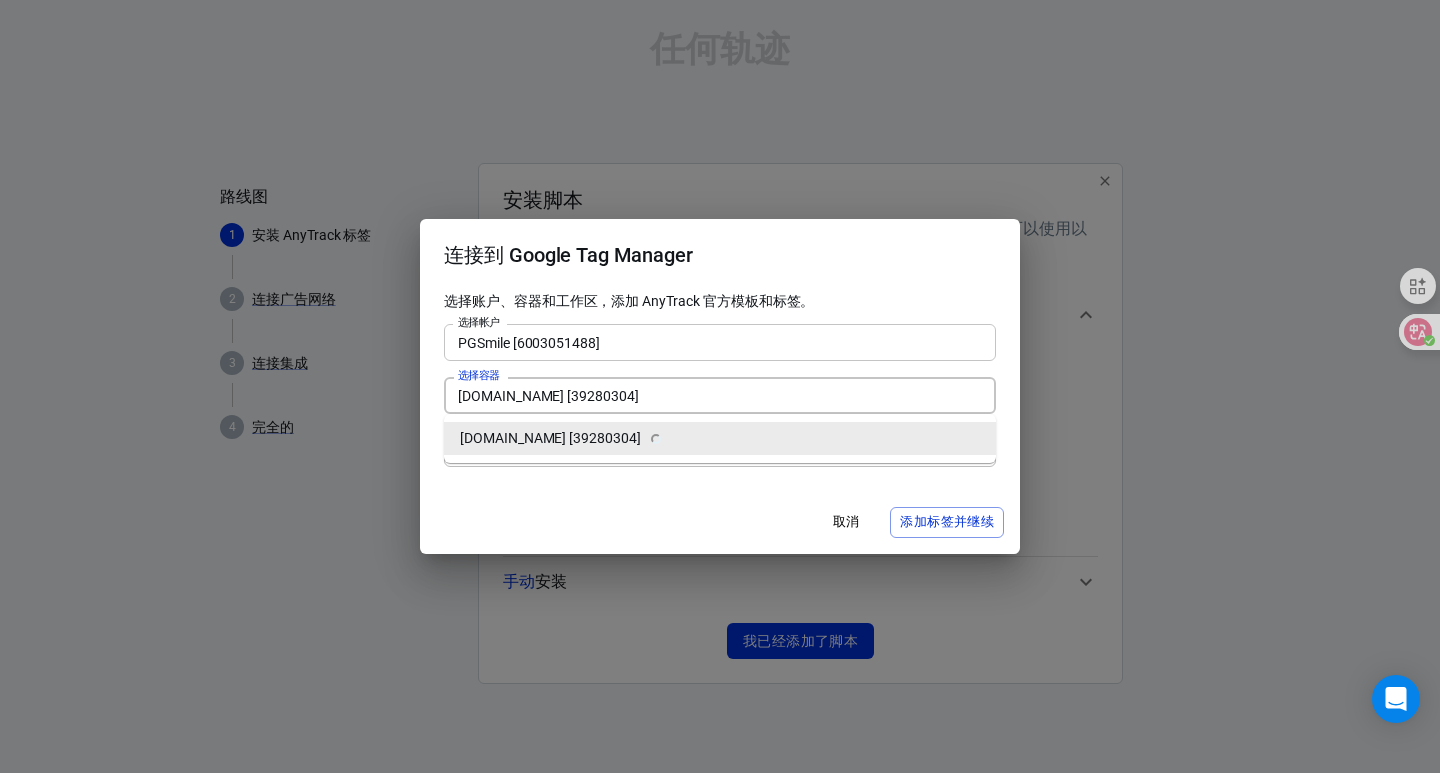 type on "Default Workspace [28]" 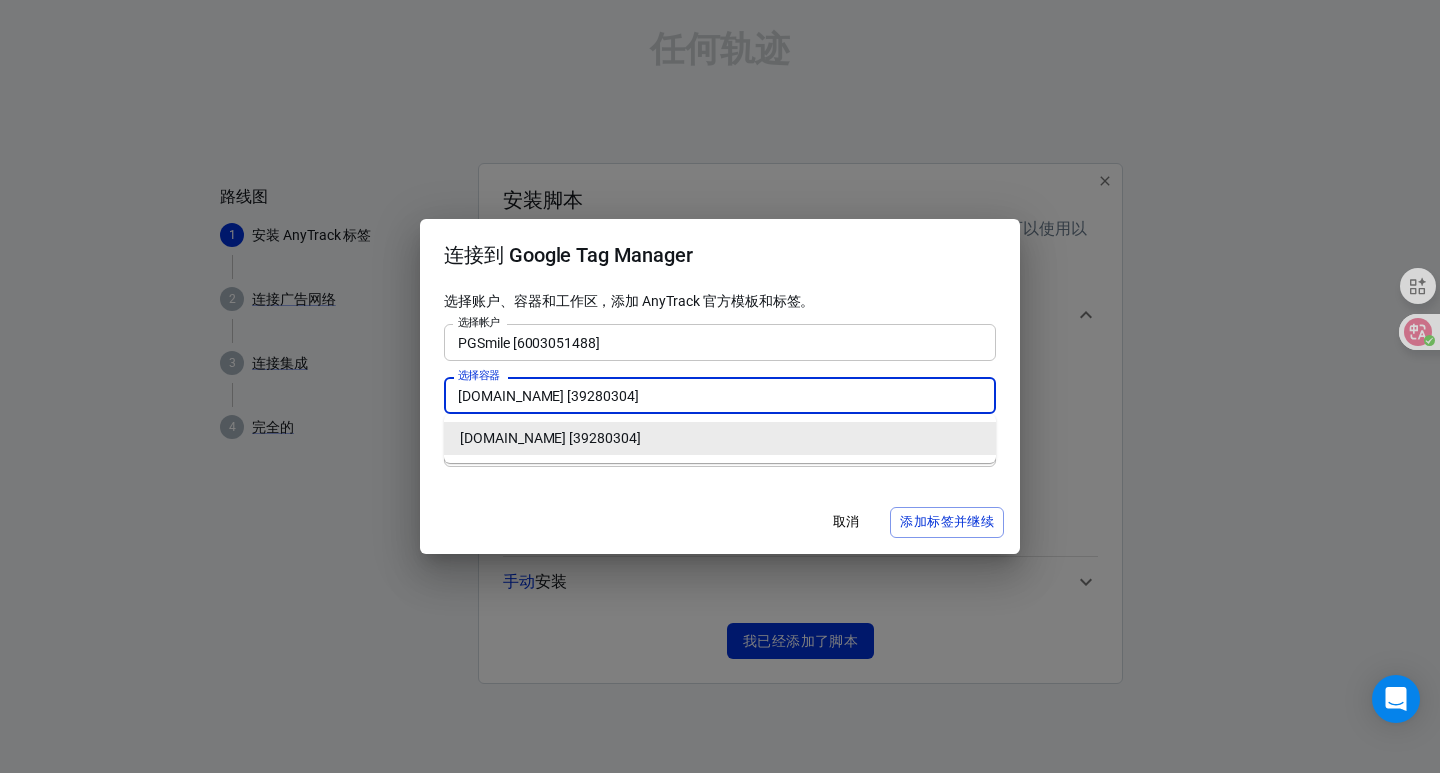 click on "pgsmile.com [39280304]" at bounding box center (720, 438) 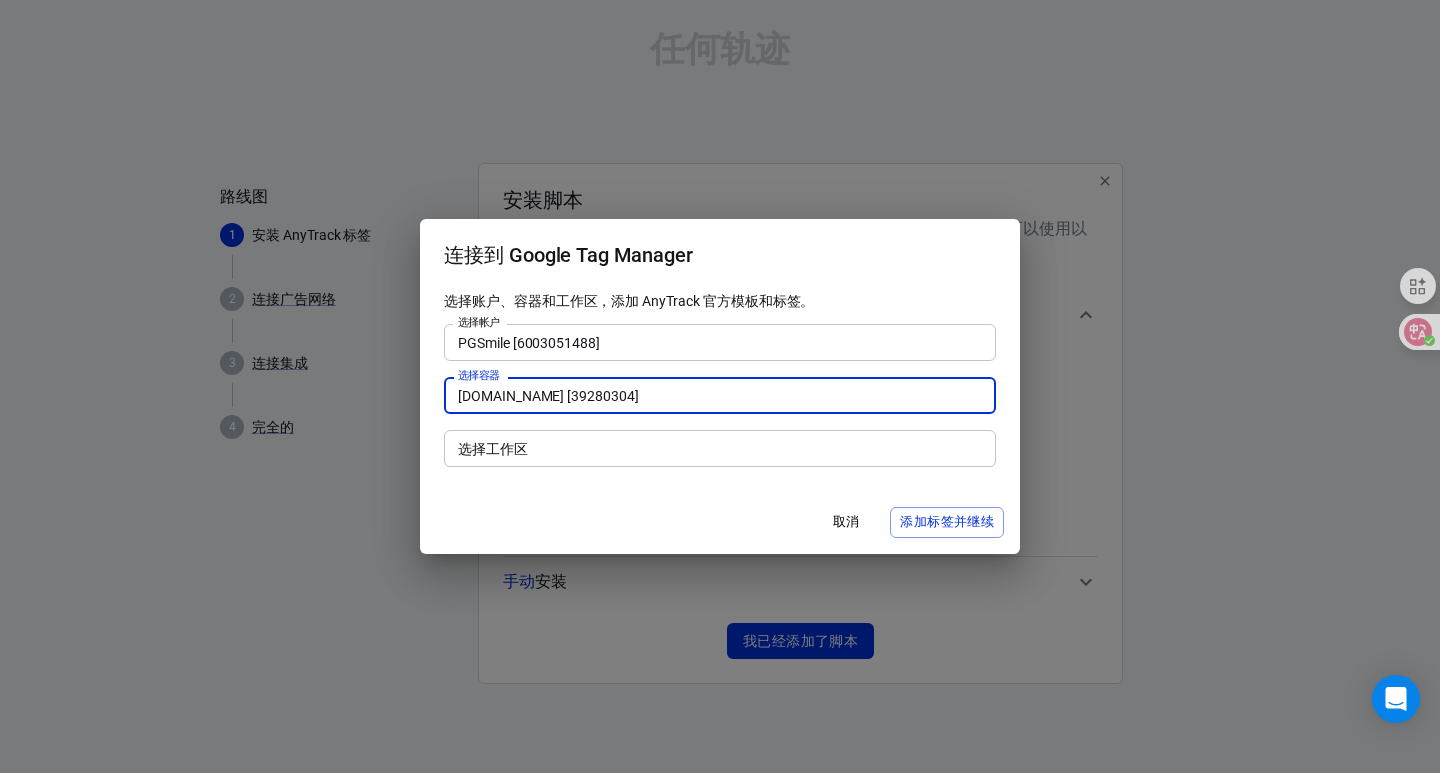 click on "选择工作区" at bounding box center (718, 448) 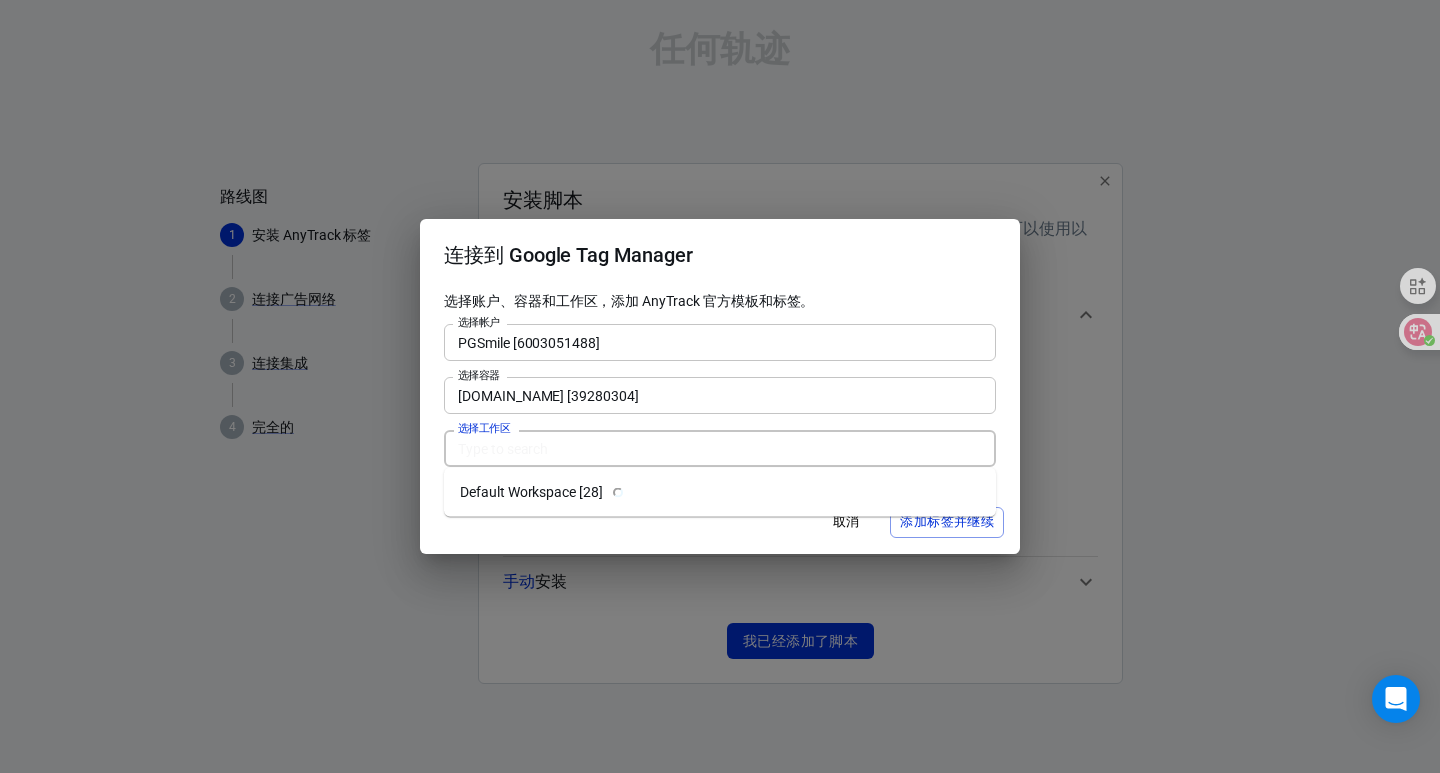 type on "Default Workspace [28]" 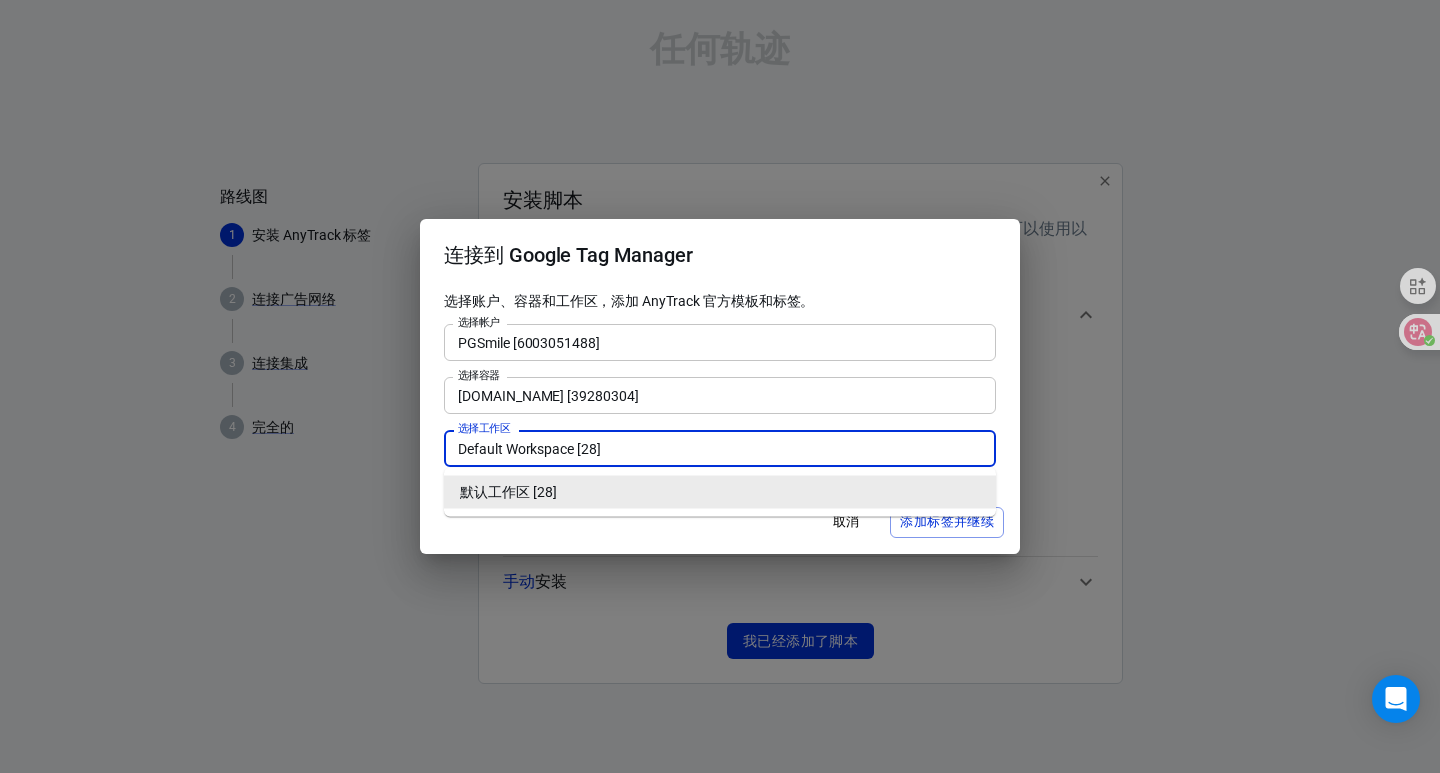 click on "默认工作区 [28]" at bounding box center [720, 492] 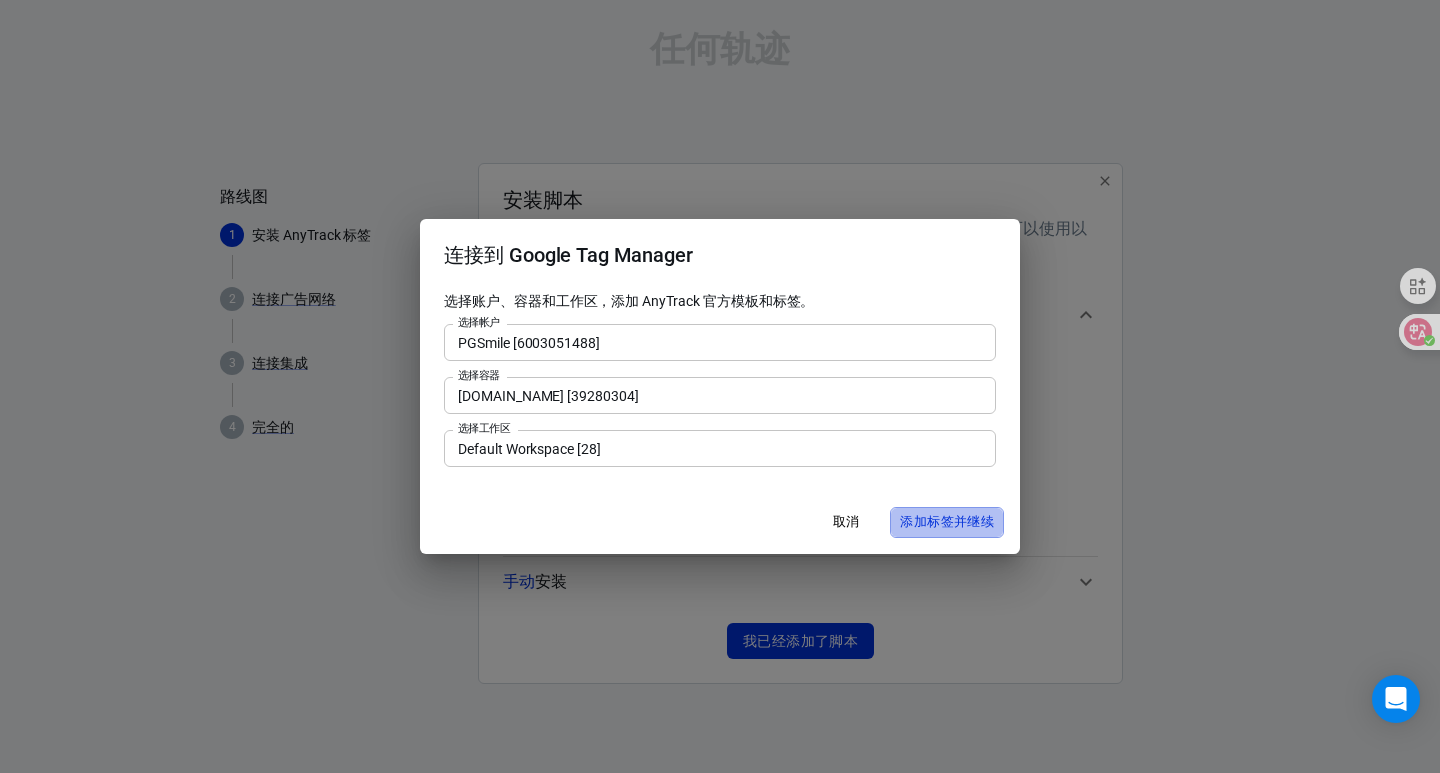 click on "添加标签并继续" at bounding box center [947, 521] 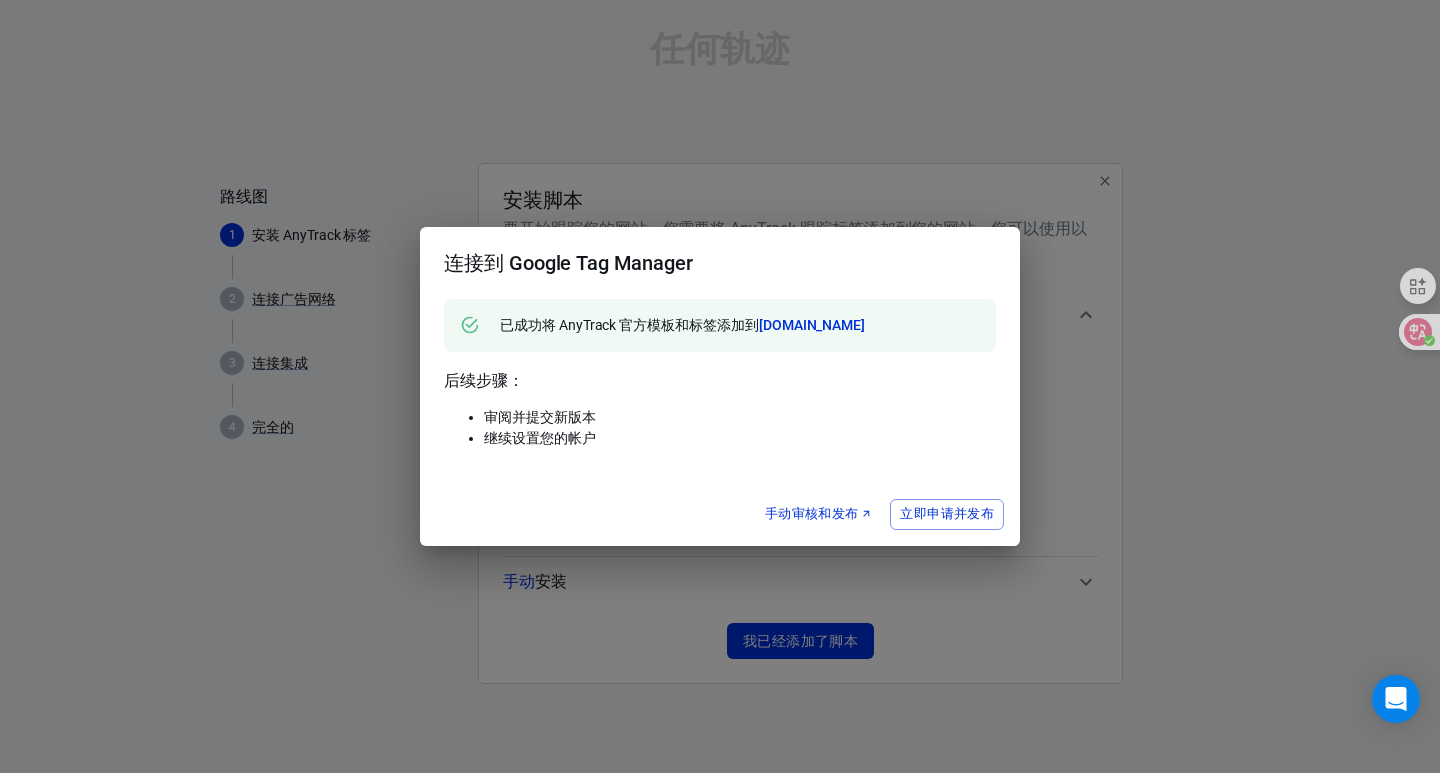 click on "立即申请并发布" at bounding box center (947, 513) 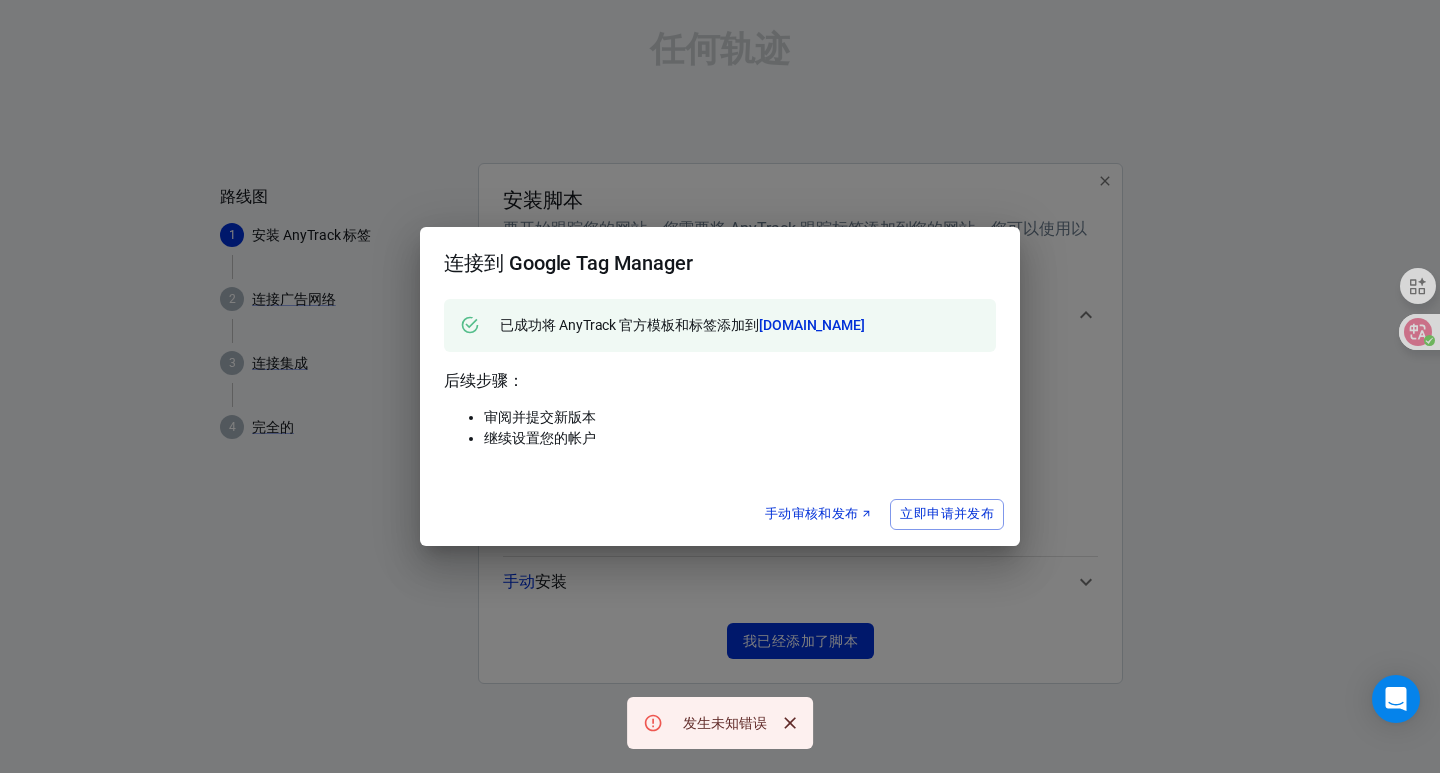 click on "连接到 Google Tag Manager 已成功将 AnyTrack 官方模板和标签添加到  pgsmile.com 后续步骤： 审阅并提交新版本 继续设置您的帐户 手动审核和发布   立即申请并发布" at bounding box center [720, 386] 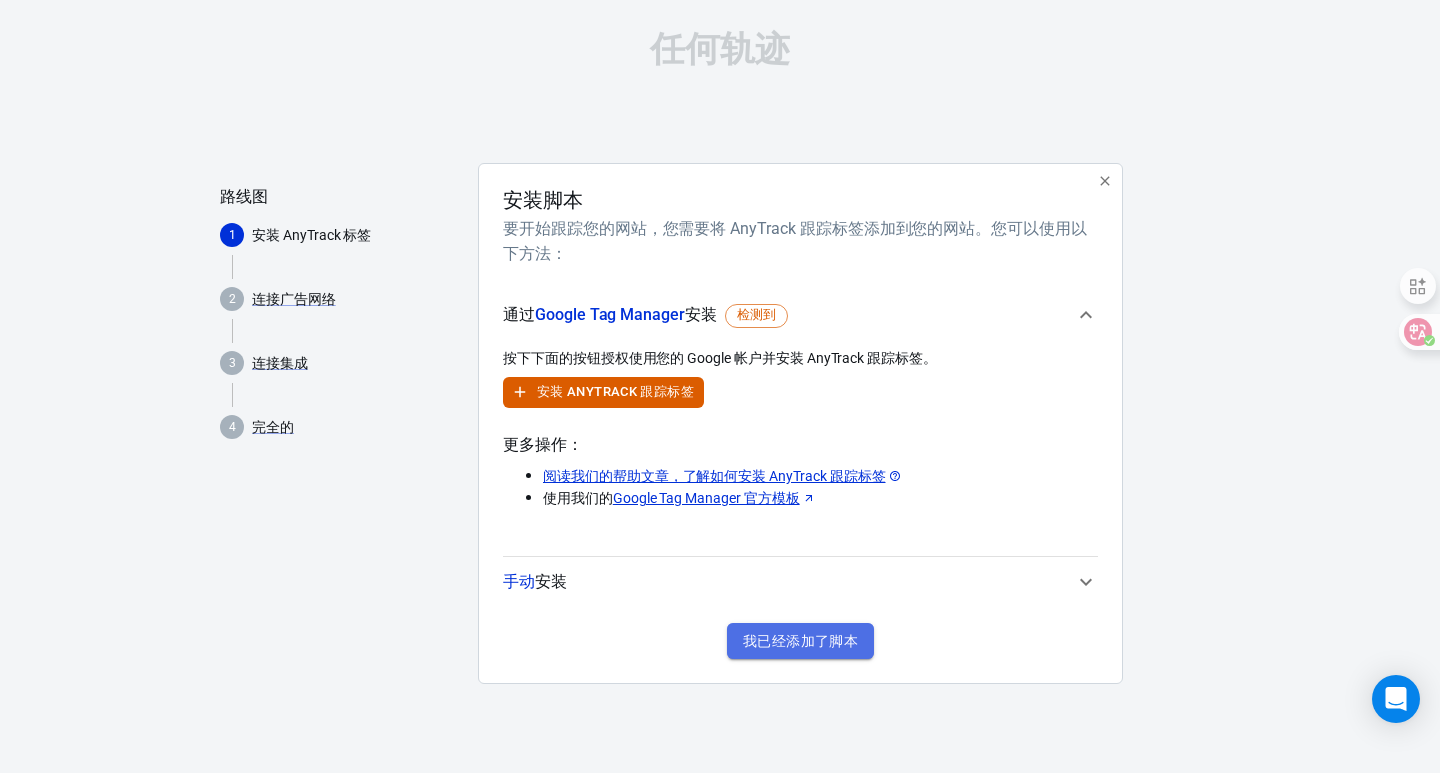 click on "我已经添加了脚本" at bounding box center (800, 641) 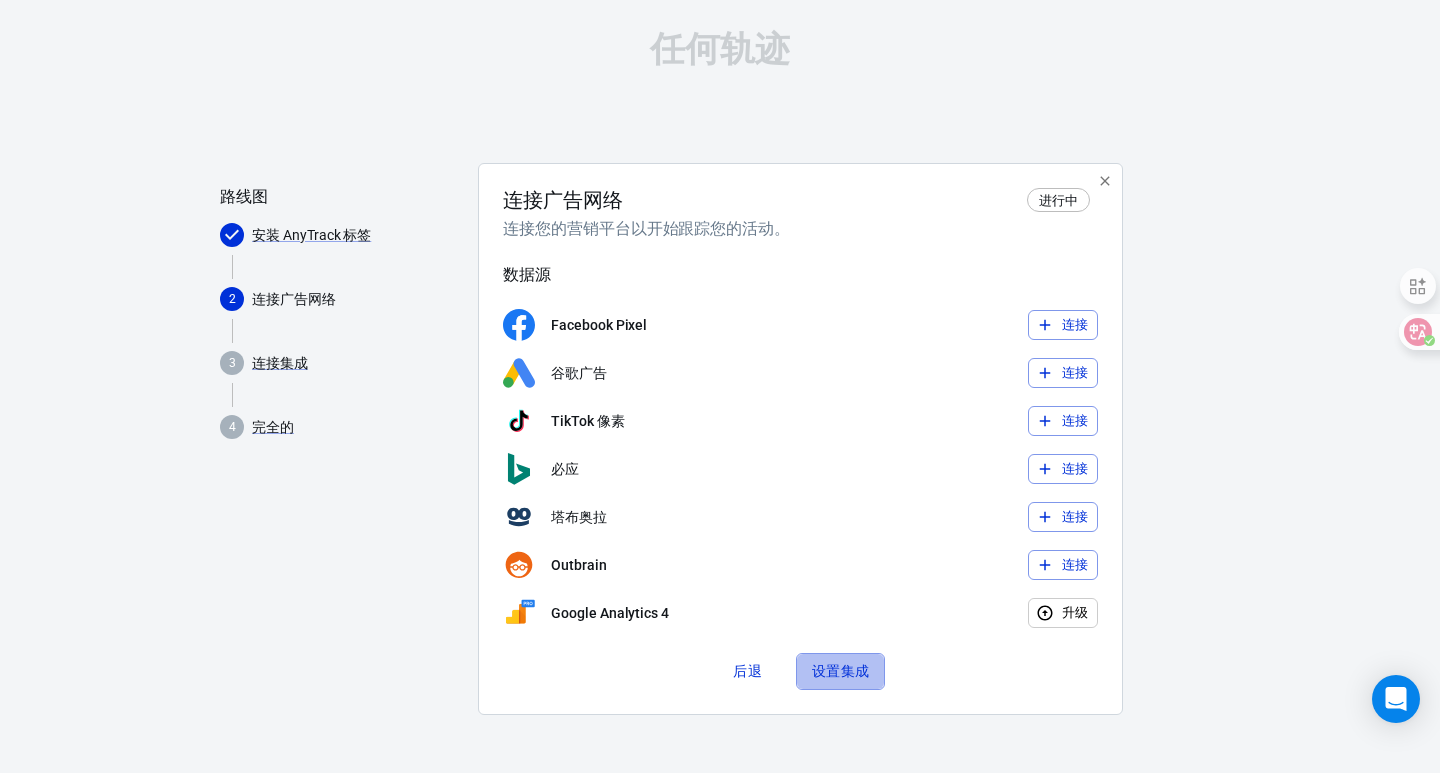 click on "设置集成" at bounding box center (841, 671) 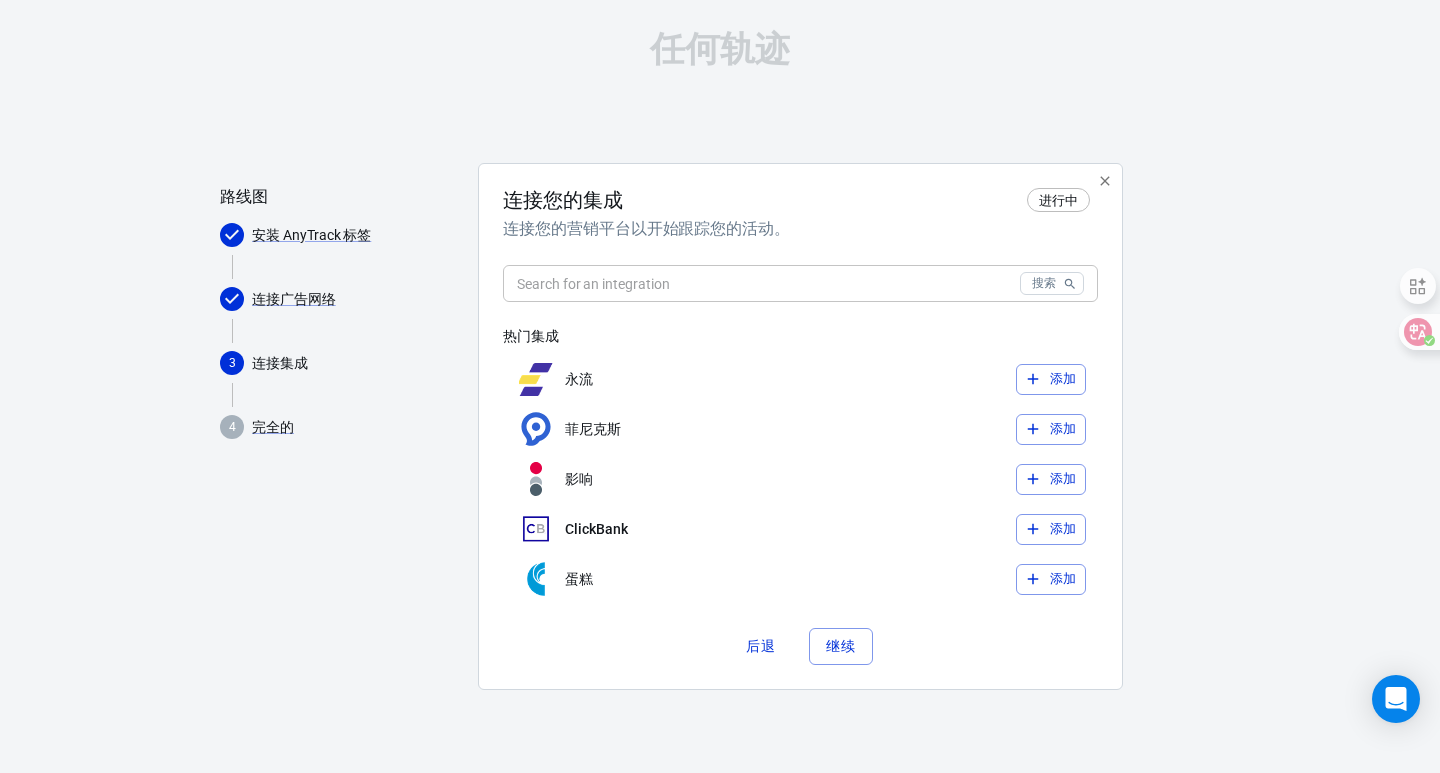 click at bounding box center (757, 283) 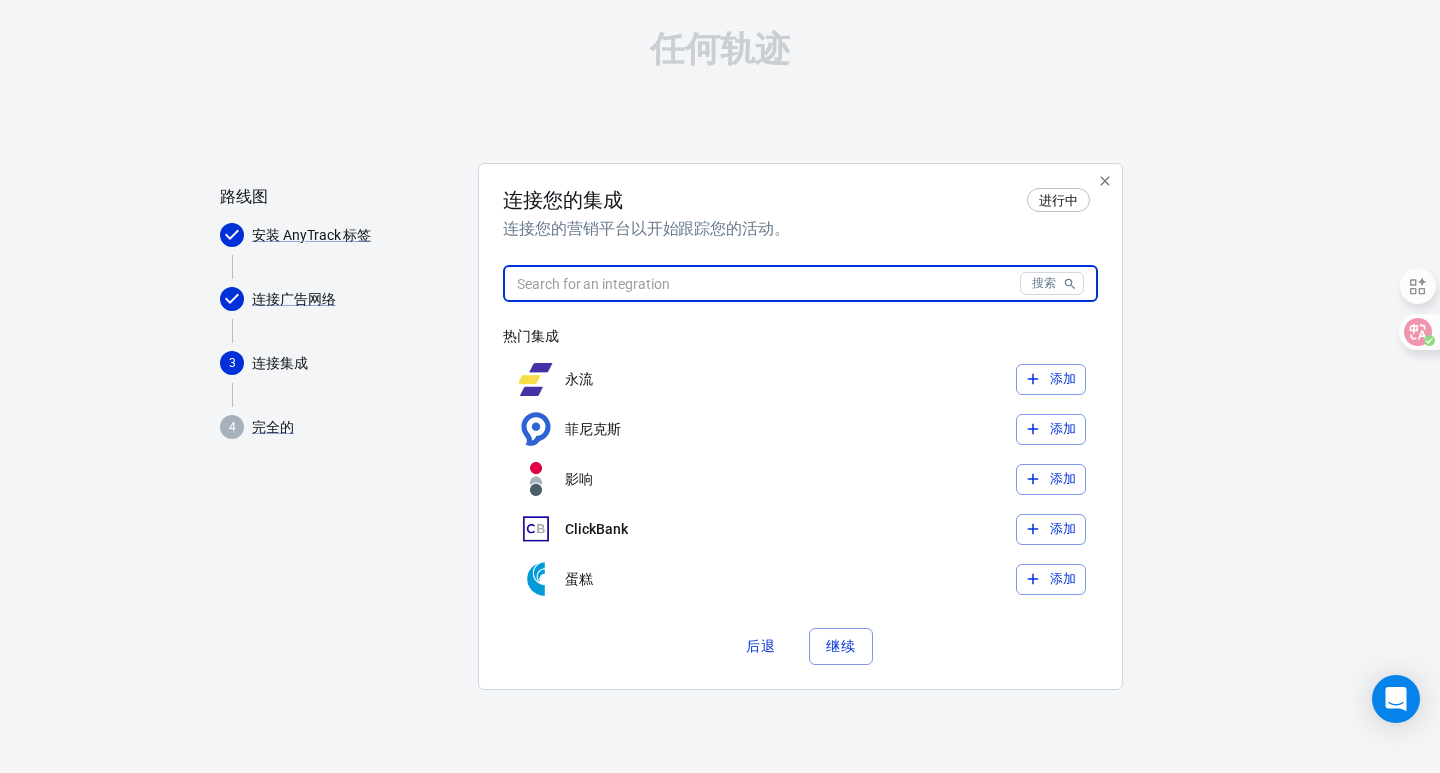 click on "后退" at bounding box center (760, 646) 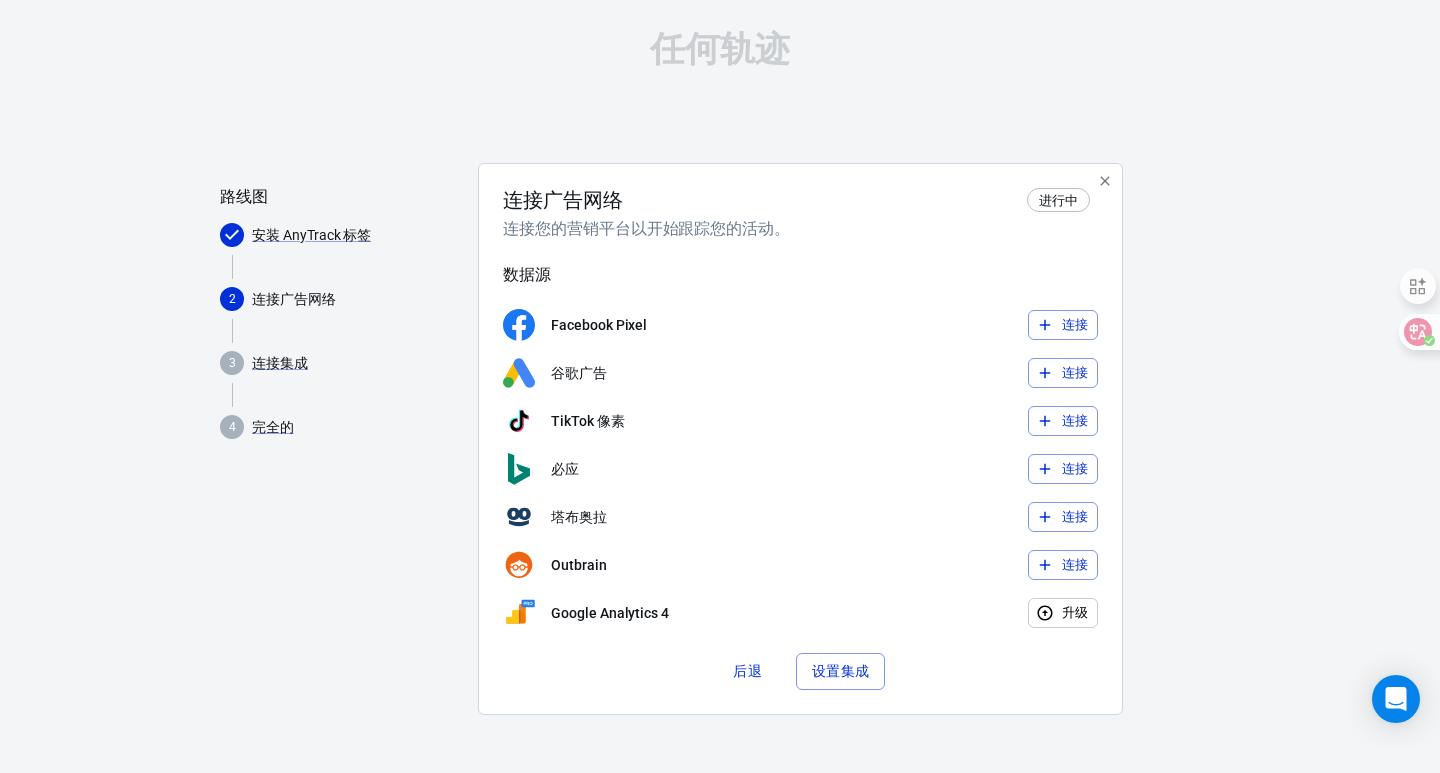 click on "连接" at bounding box center (1063, 373) 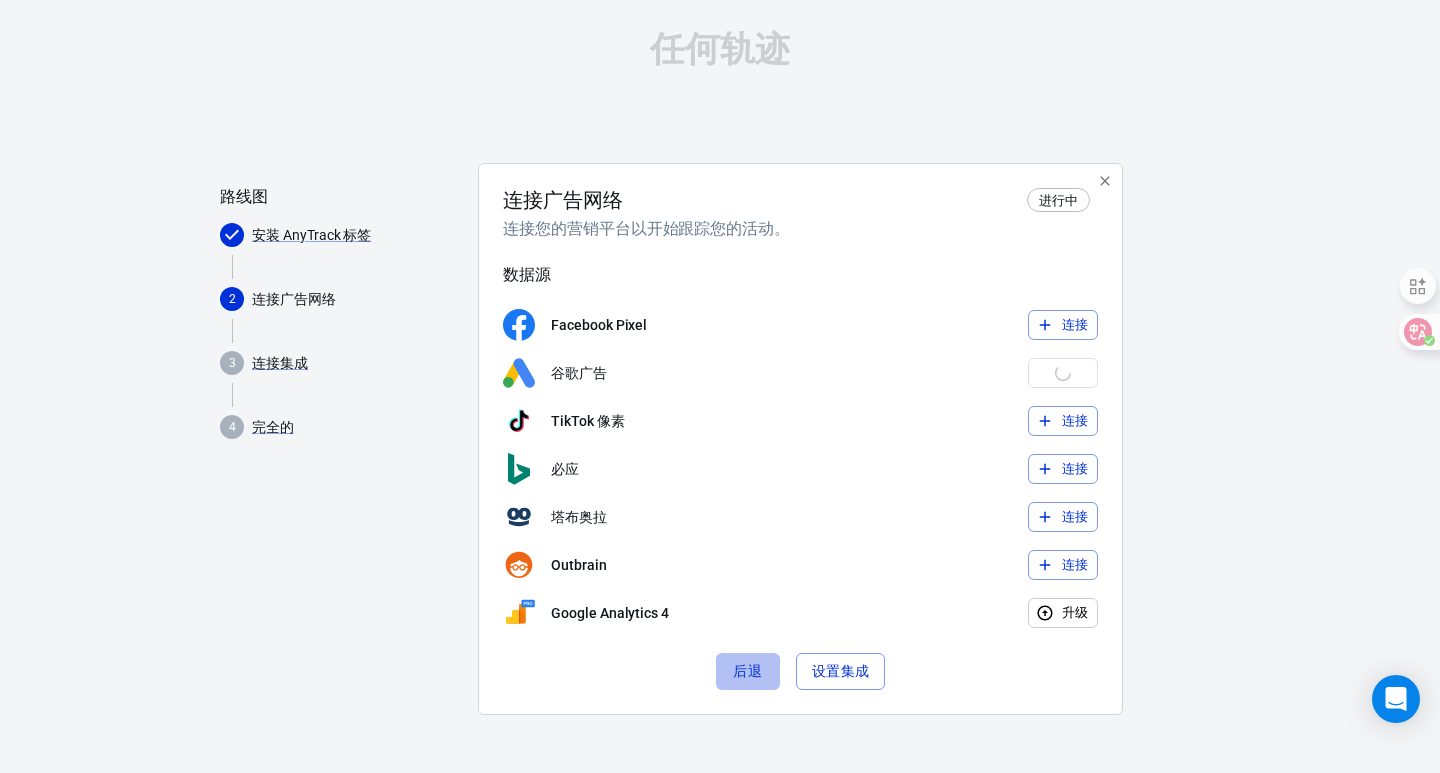 click on "后退" at bounding box center (747, 671) 